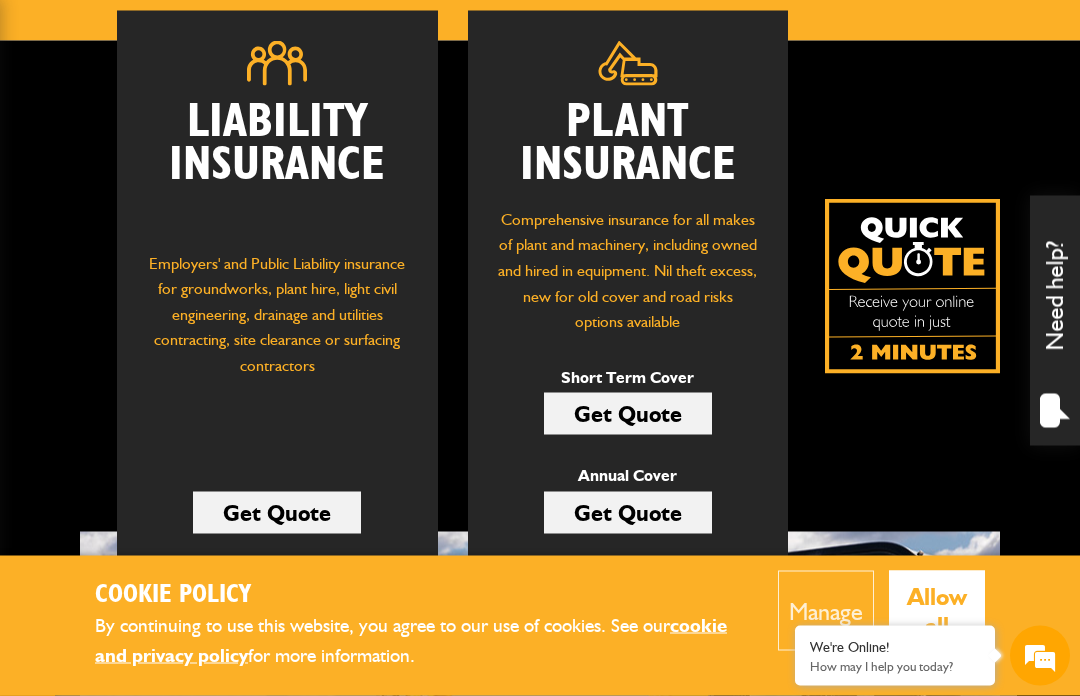 scroll, scrollTop: 353, scrollLeft: 0, axis: vertical 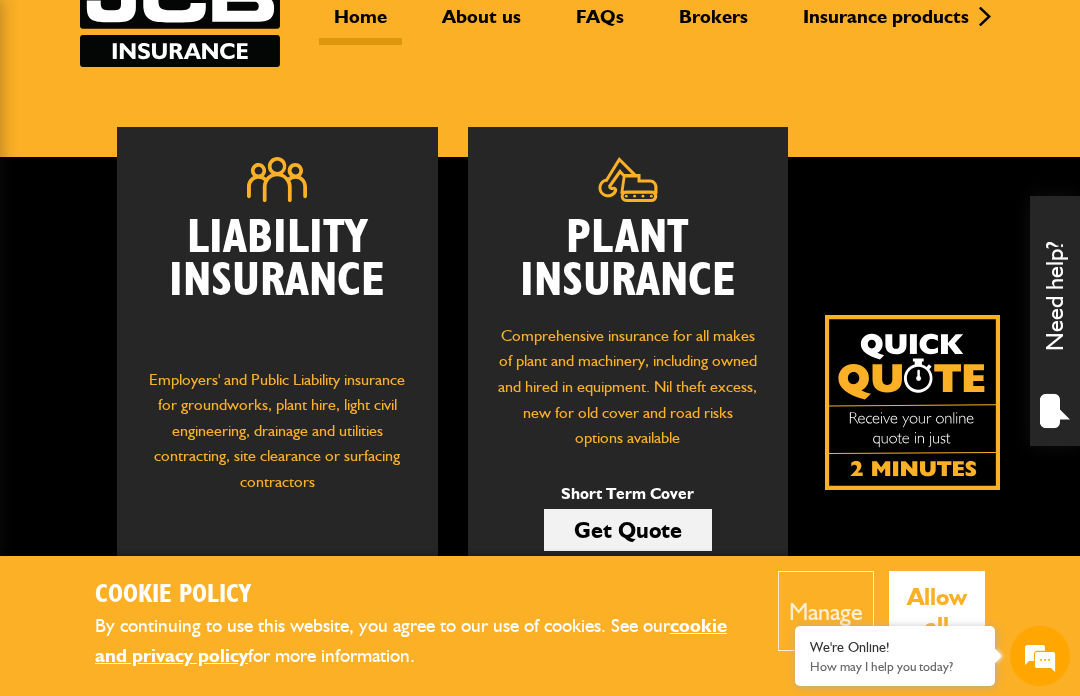 click on "Get Quote" at bounding box center [628, 530] 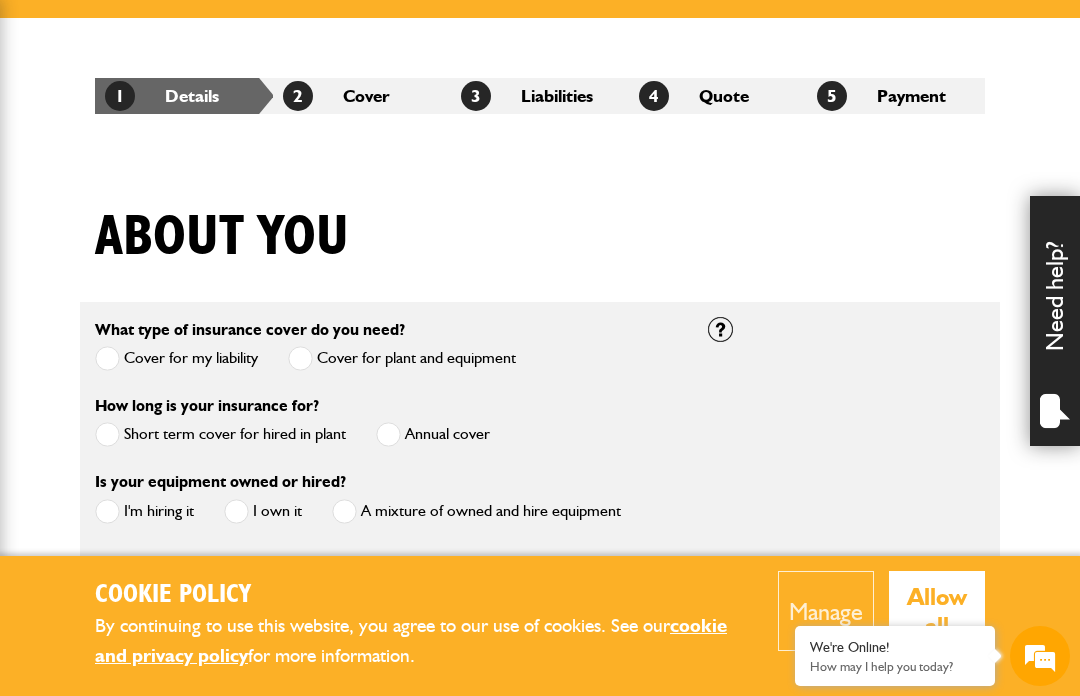 scroll, scrollTop: 354, scrollLeft: 0, axis: vertical 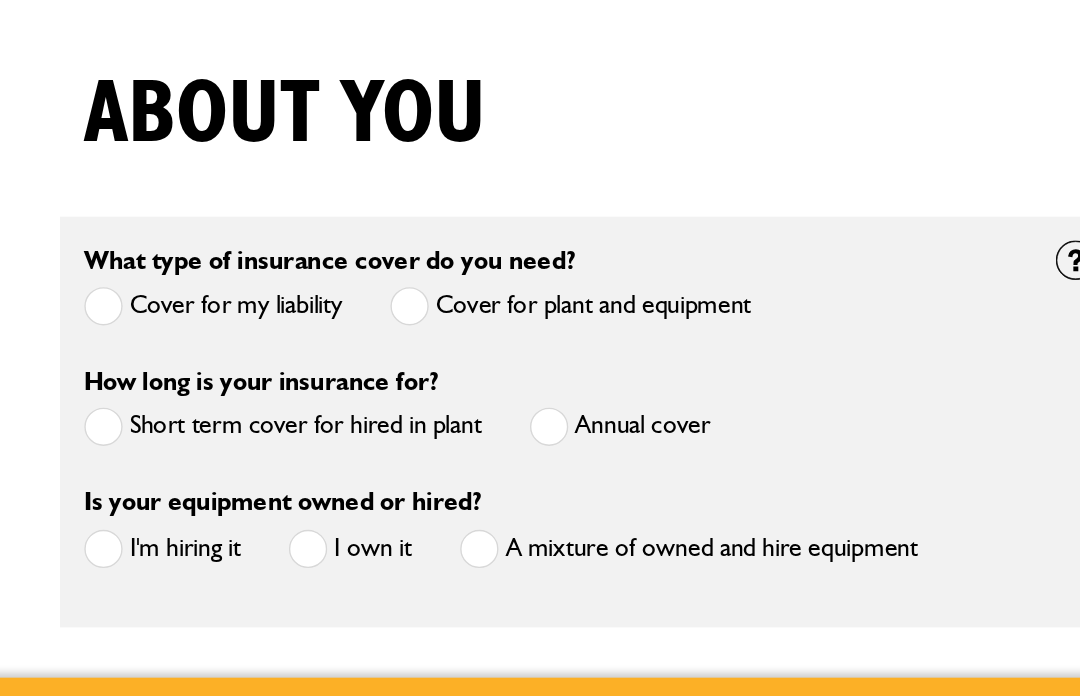 click on "Short term cover for hired in plant" at bounding box center [220, 397] 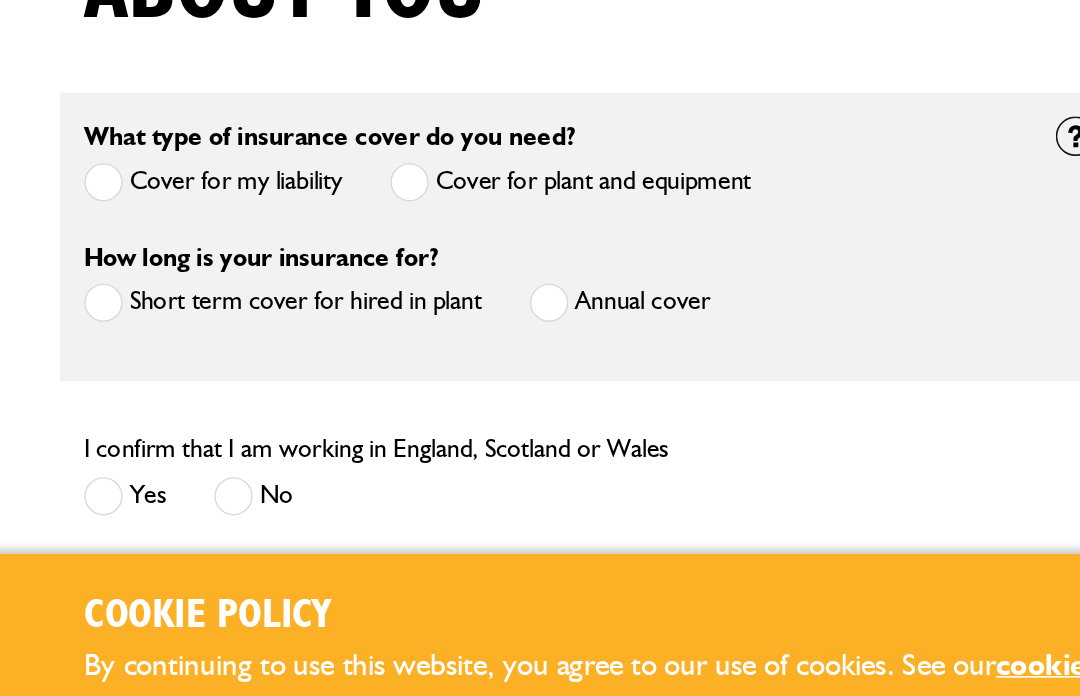 scroll, scrollTop: 376, scrollLeft: 0, axis: vertical 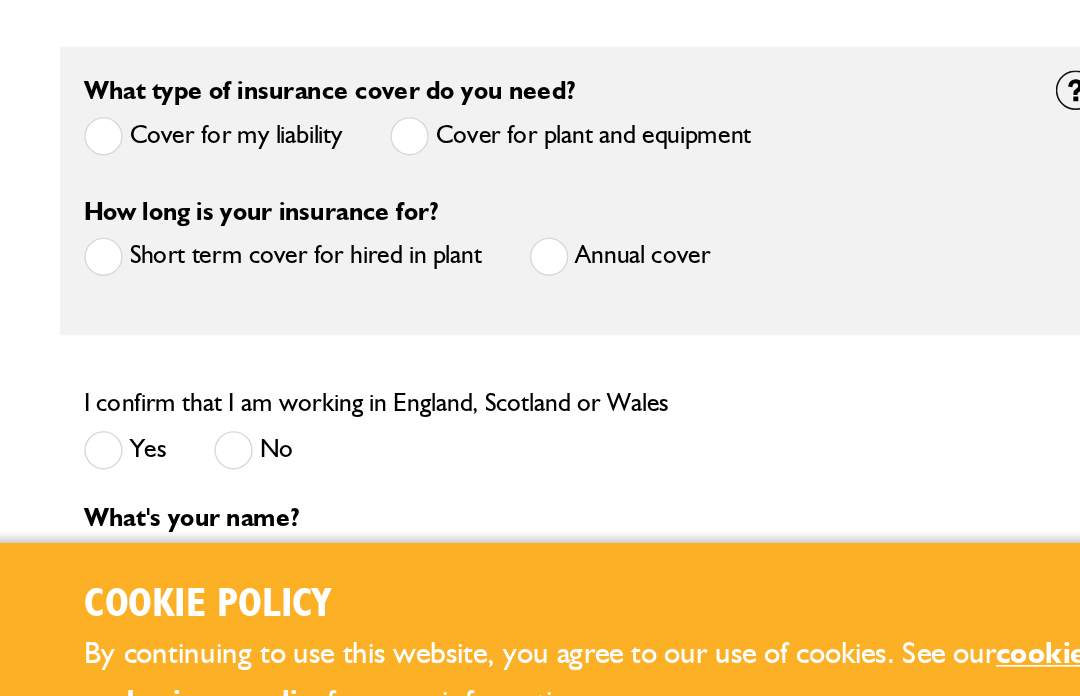 click at bounding box center [107, 497] 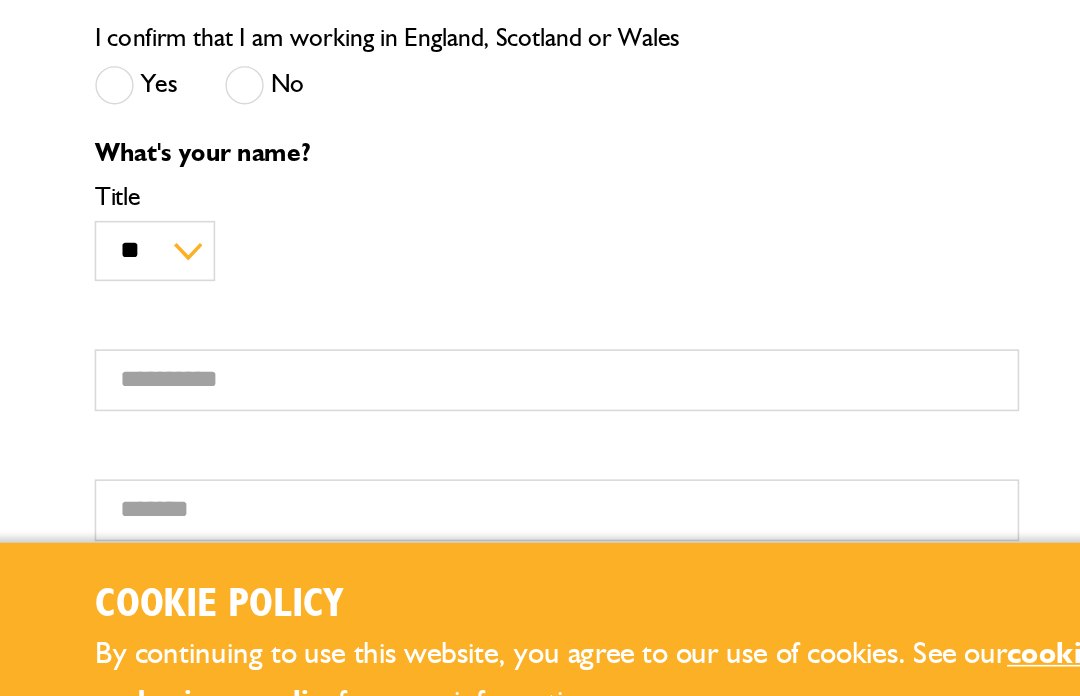 scroll, scrollTop: 610, scrollLeft: 0, axis: vertical 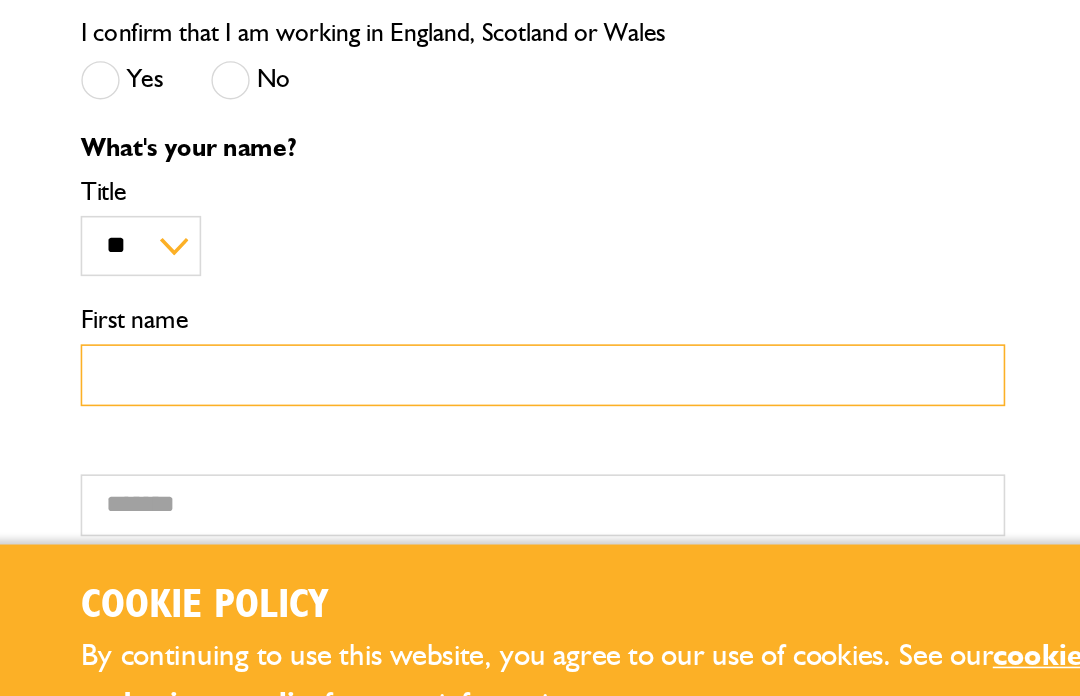 click on "First name" at bounding box center (386, 449) 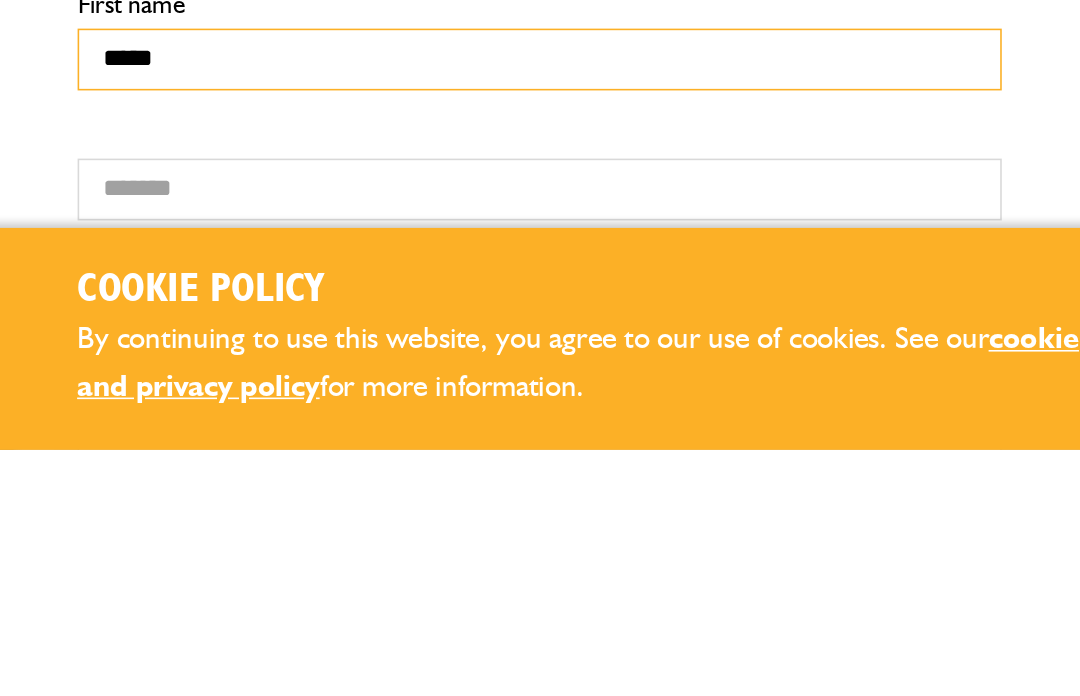 type on "*****" 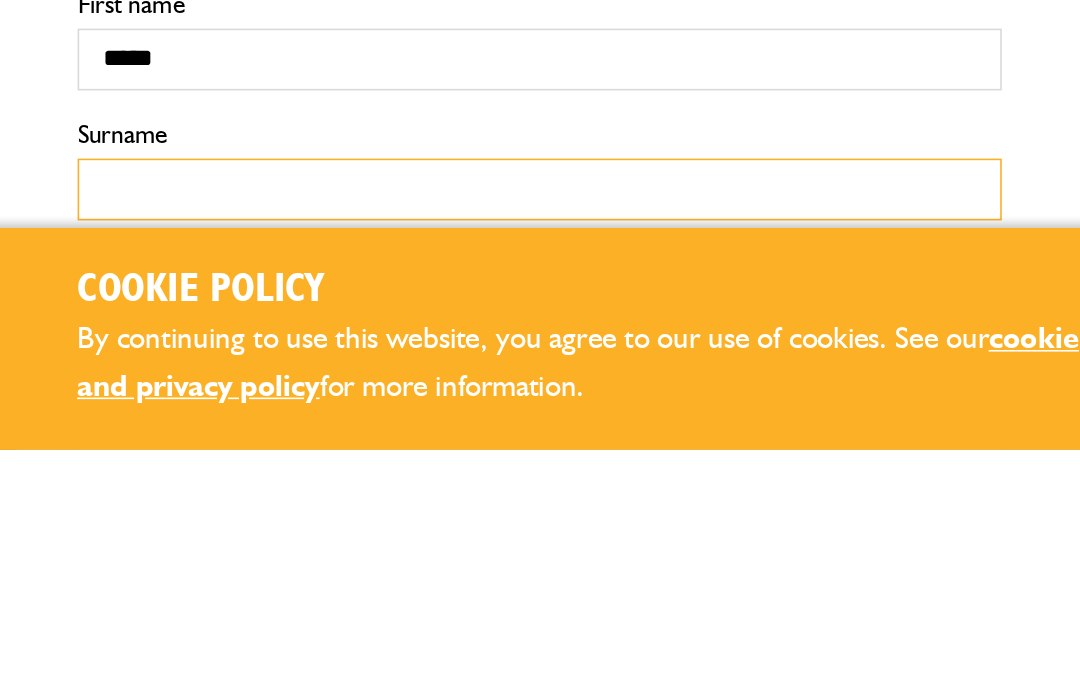 click on "Surname" at bounding box center (386, 531) 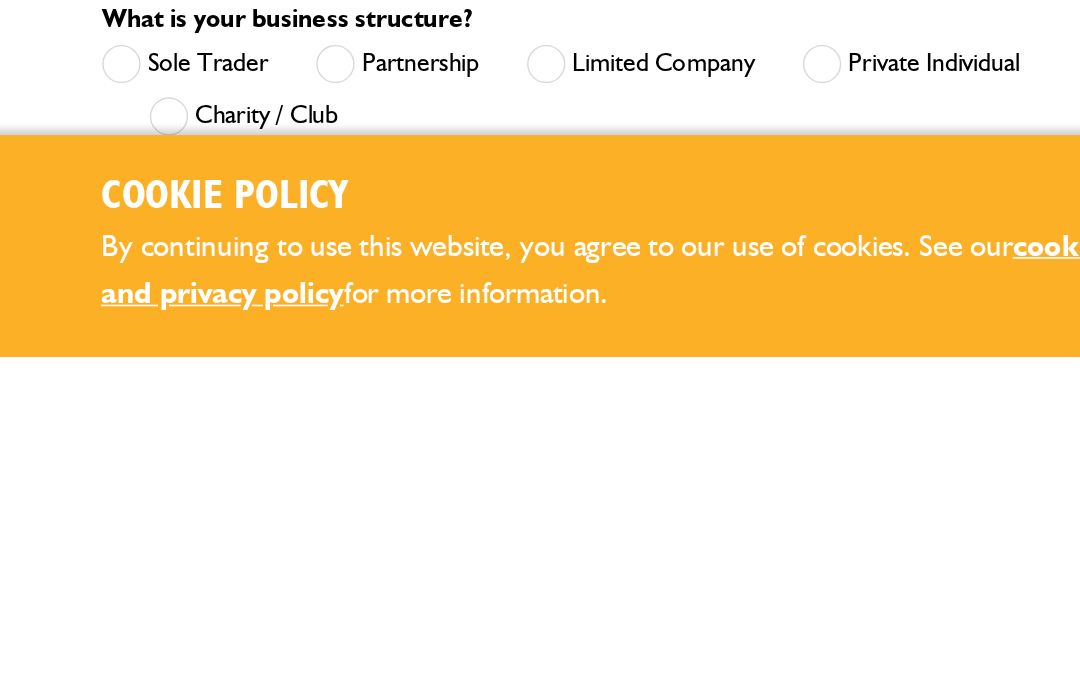 scroll, scrollTop: 991, scrollLeft: 0, axis: vertical 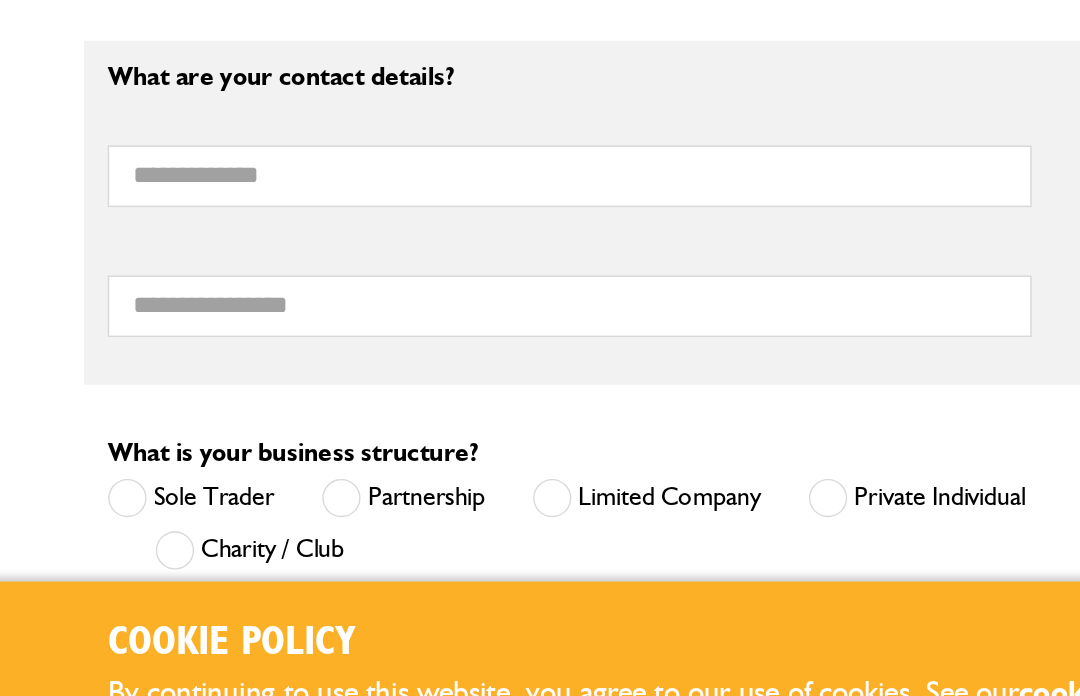 type on "**********" 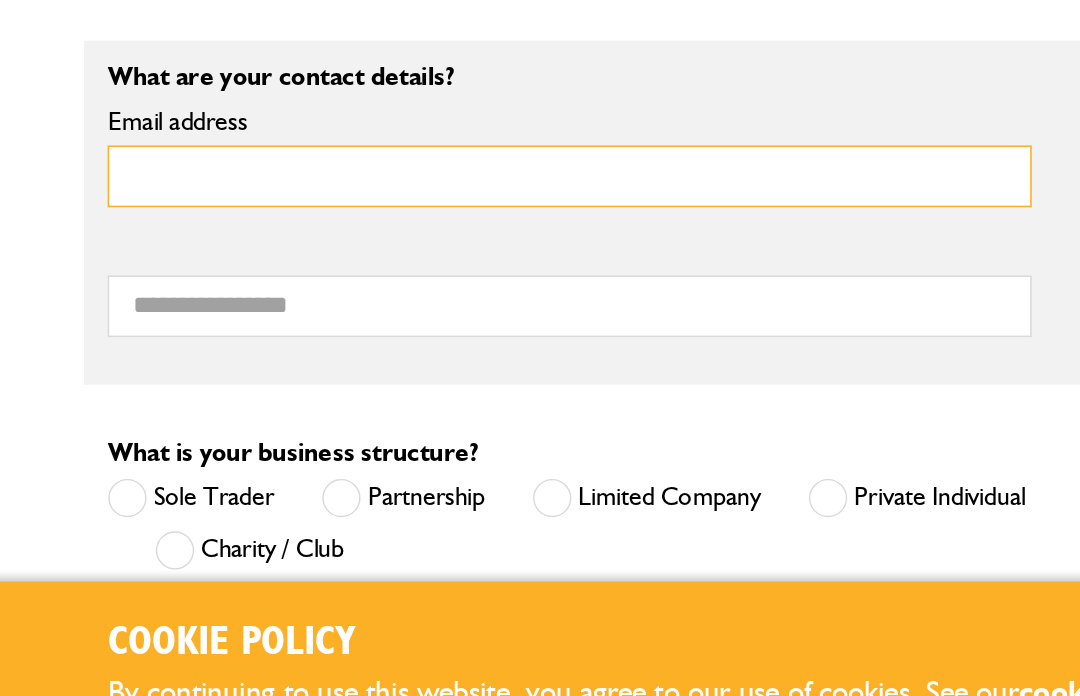 click on "Email address" at bounding box center [386, 300] 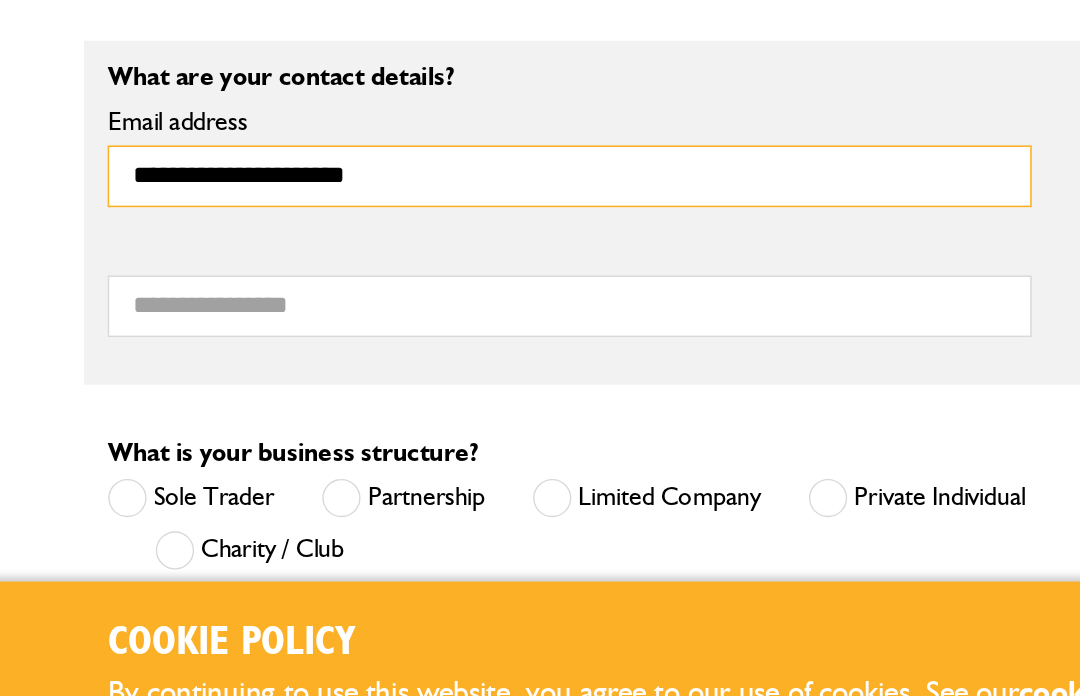 type on "**********" 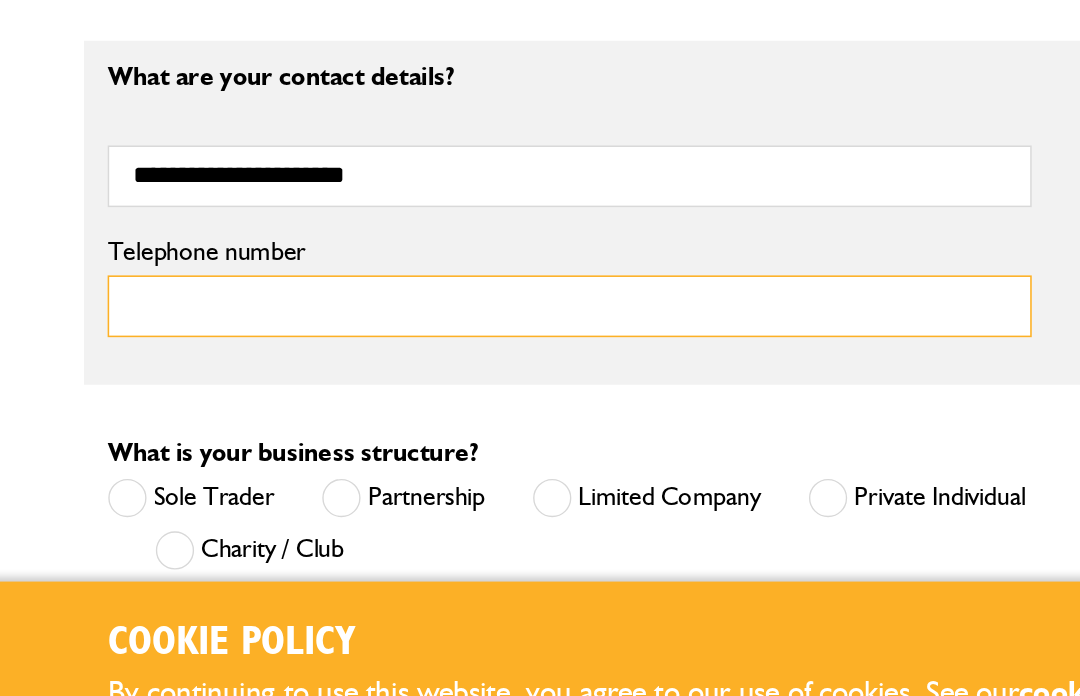 click on "Telephone number" at bounding box center (386, 382) 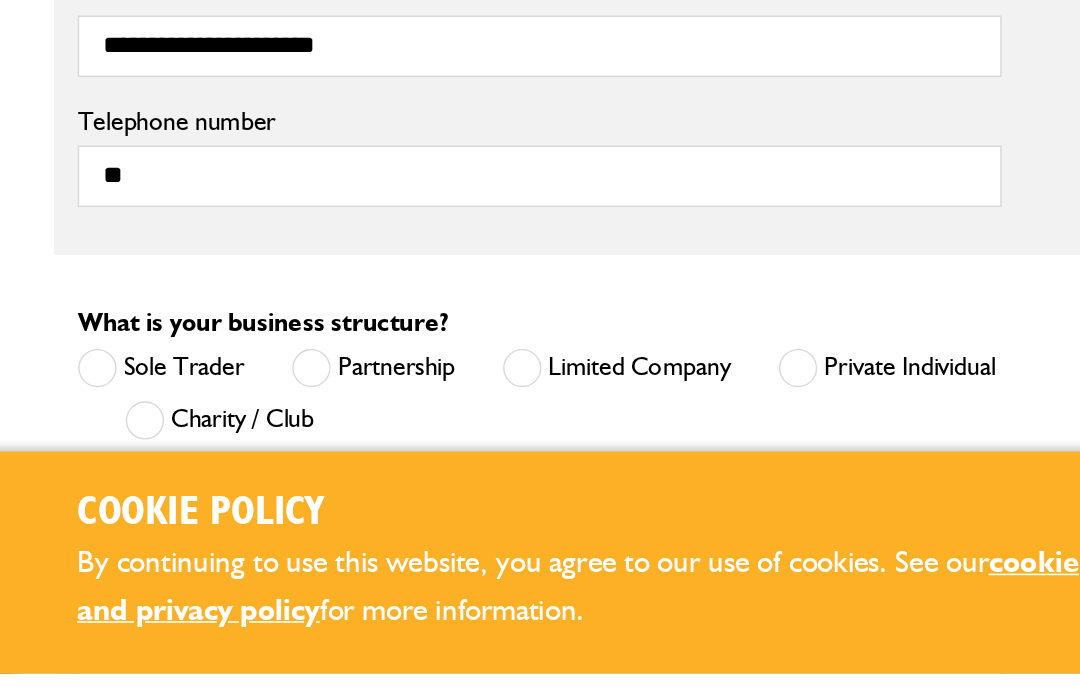 scroll, scrollTop: 1049, scrollLeft: 0, axis: vertical 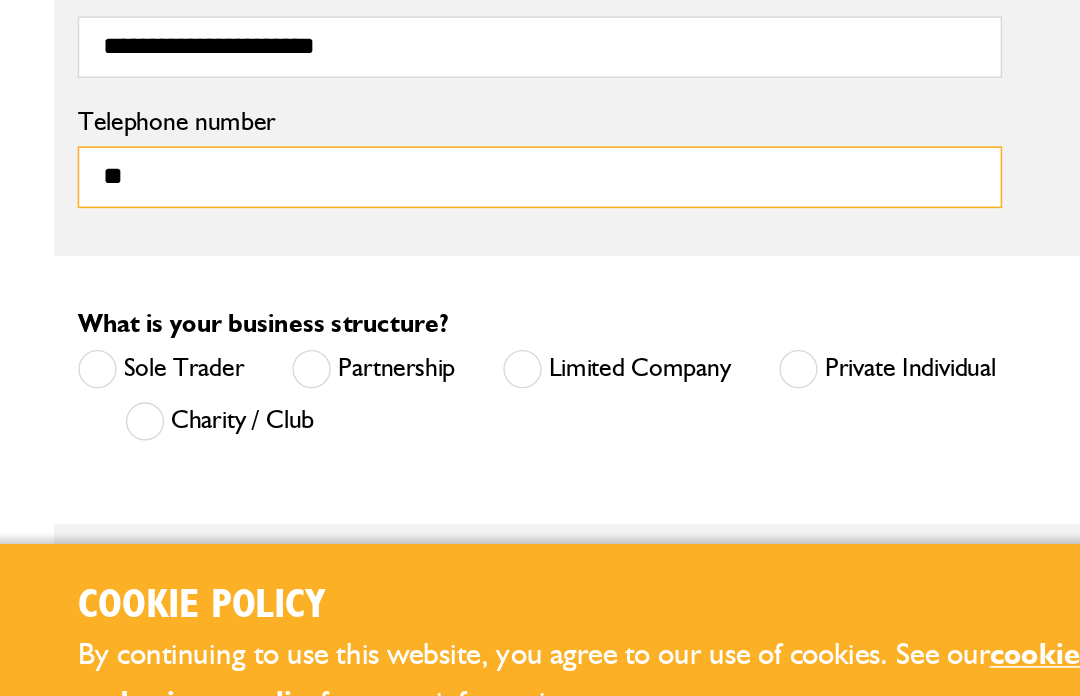 click on "**" at bounding box center (386, 324) 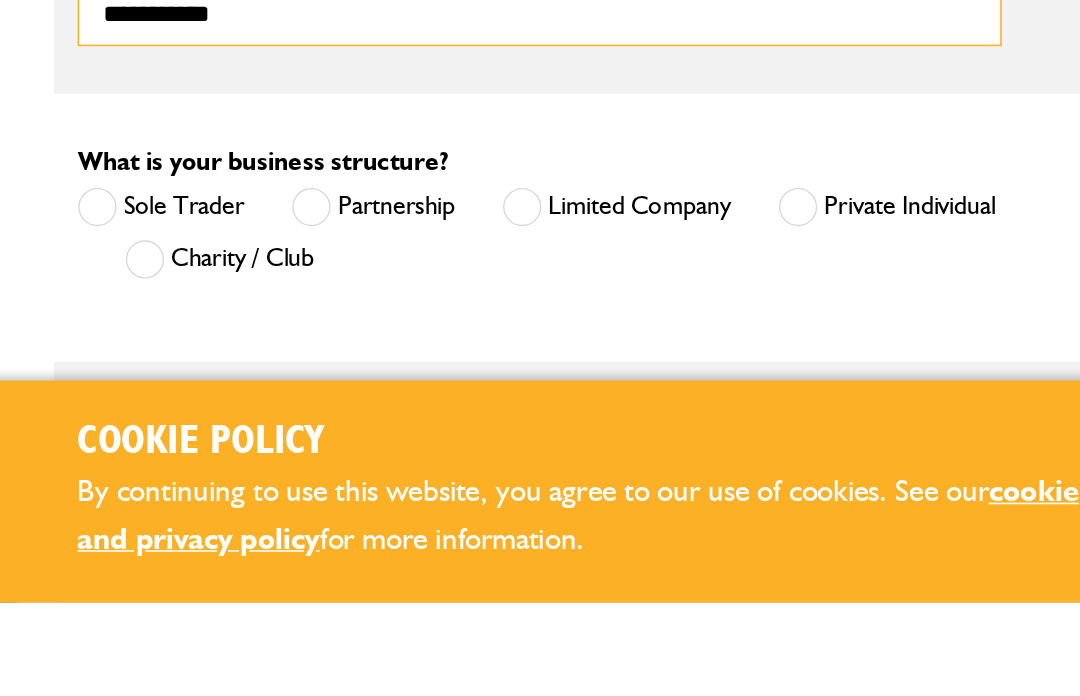 type on "**********" 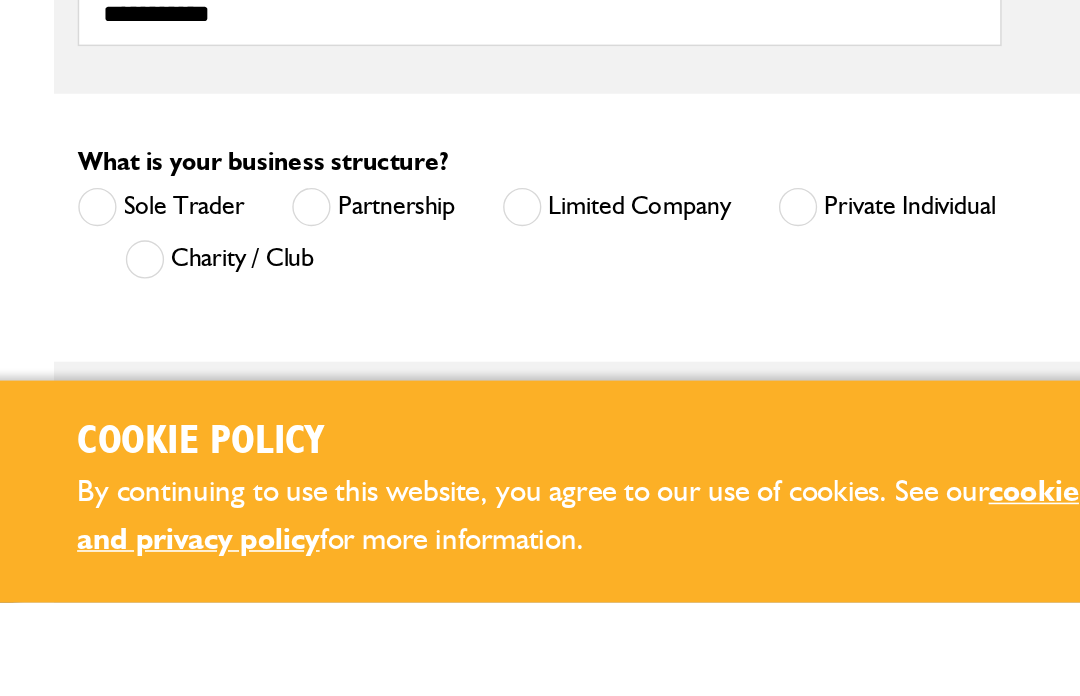 click at bounding box center (549, 446) 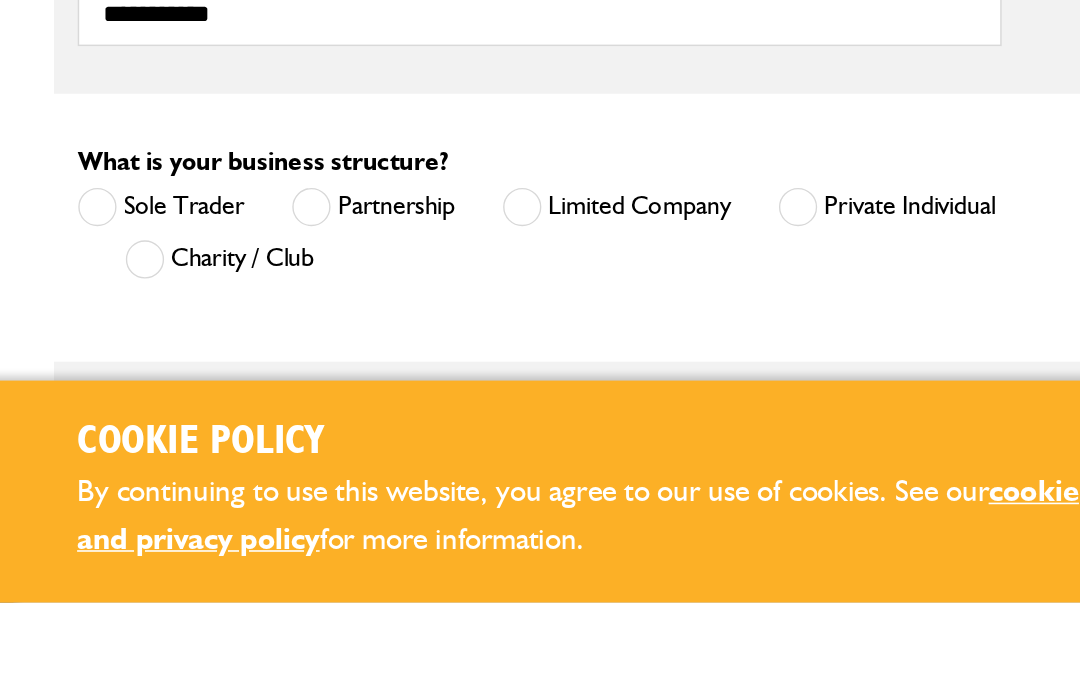 scroll, scrollTop: 1152, scrollLeft: 0, axis: vertical 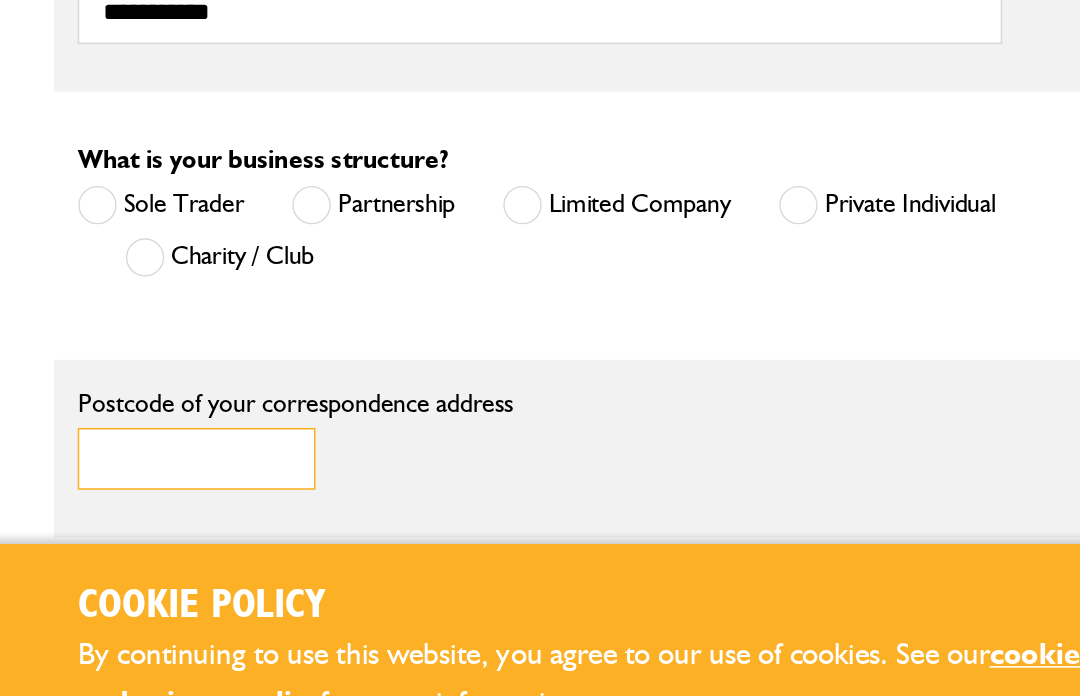 click on "Postcode of your correspondence address" at bounding box center [170, 502] 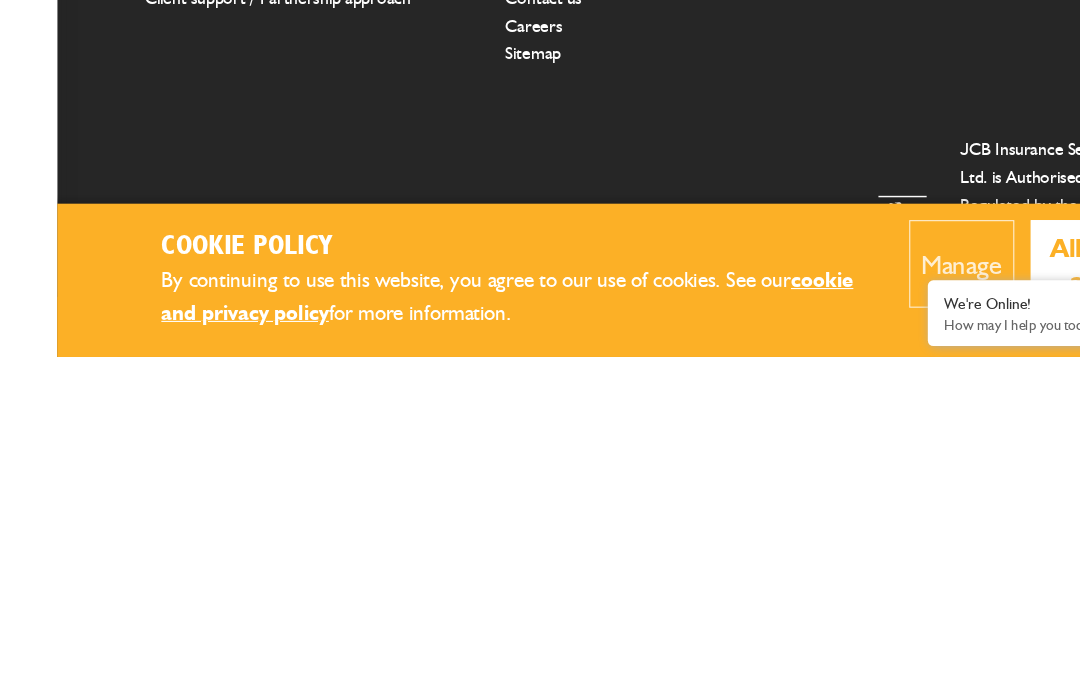 scroll, scrollTop: 1823, scrollLeft: 0, axis: vertical 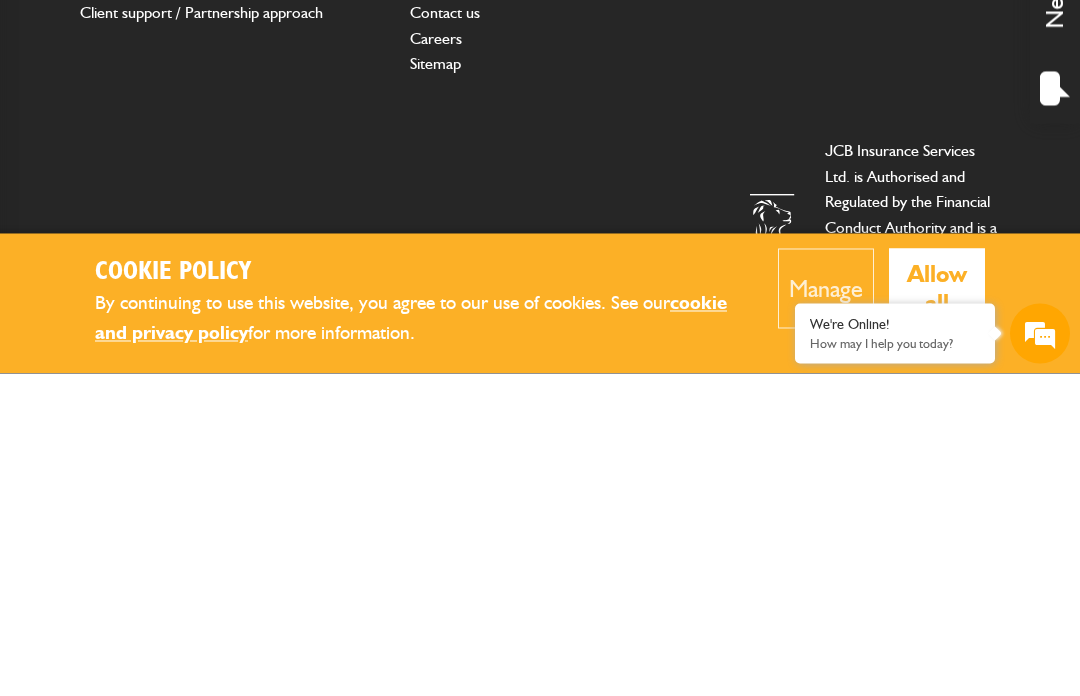 type on "*******" 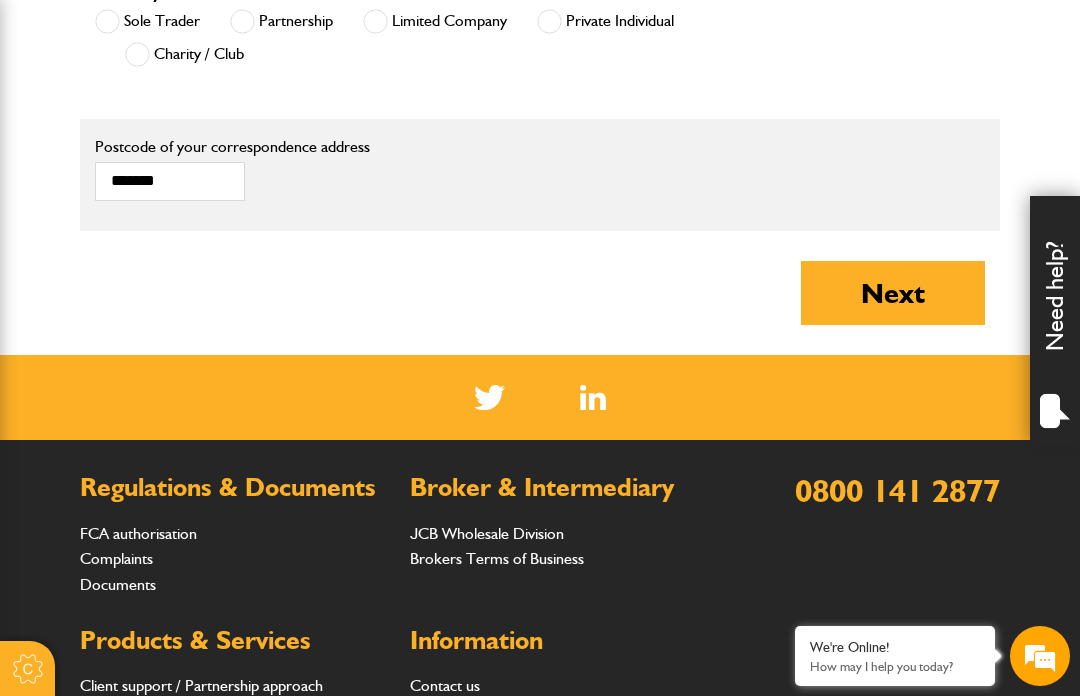 scroll, scrollTop: 1474, scrollLeft: 0, axis: vertical 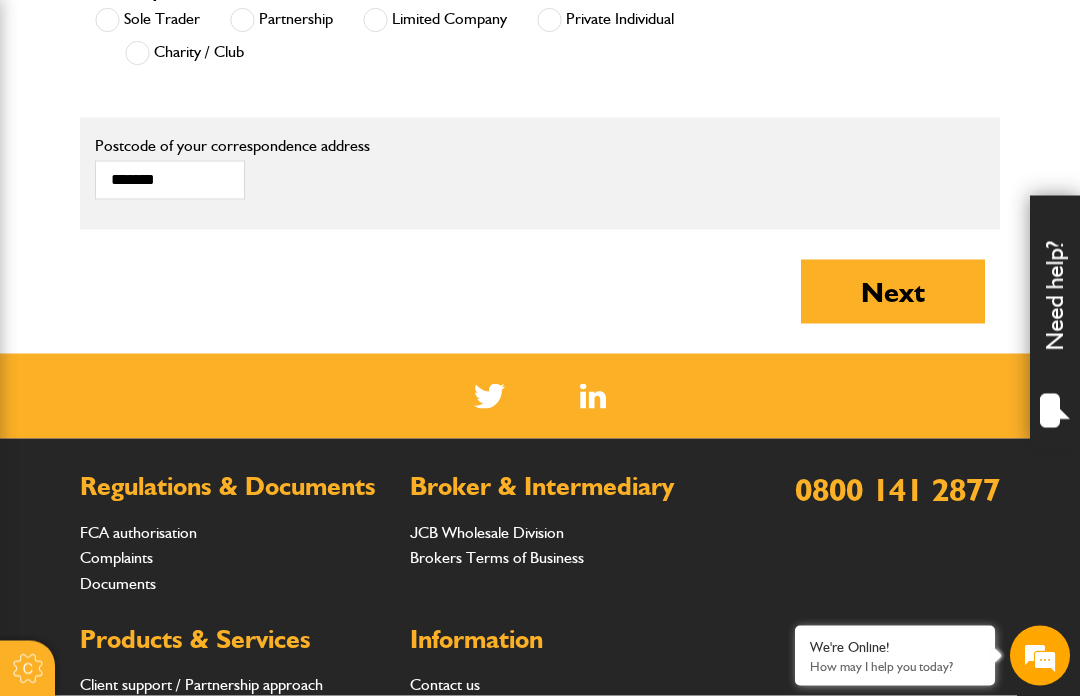 click on "Next" at bounding box center [893, 292] 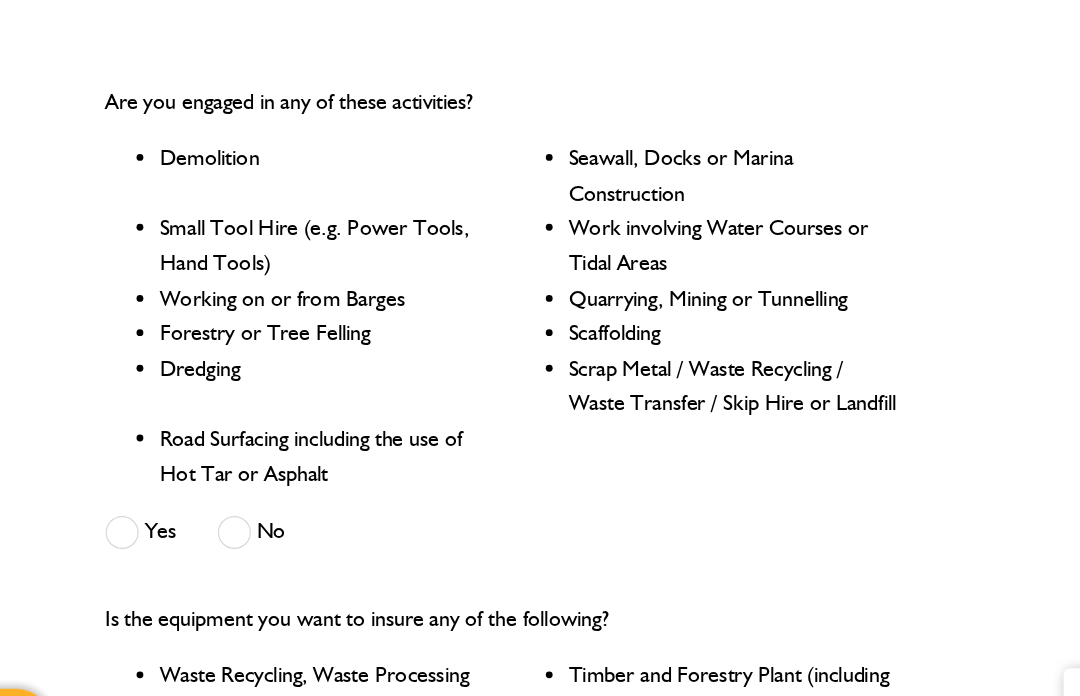 scroll, scrollTop: 437, scrollLeft: 0, axis: vertical 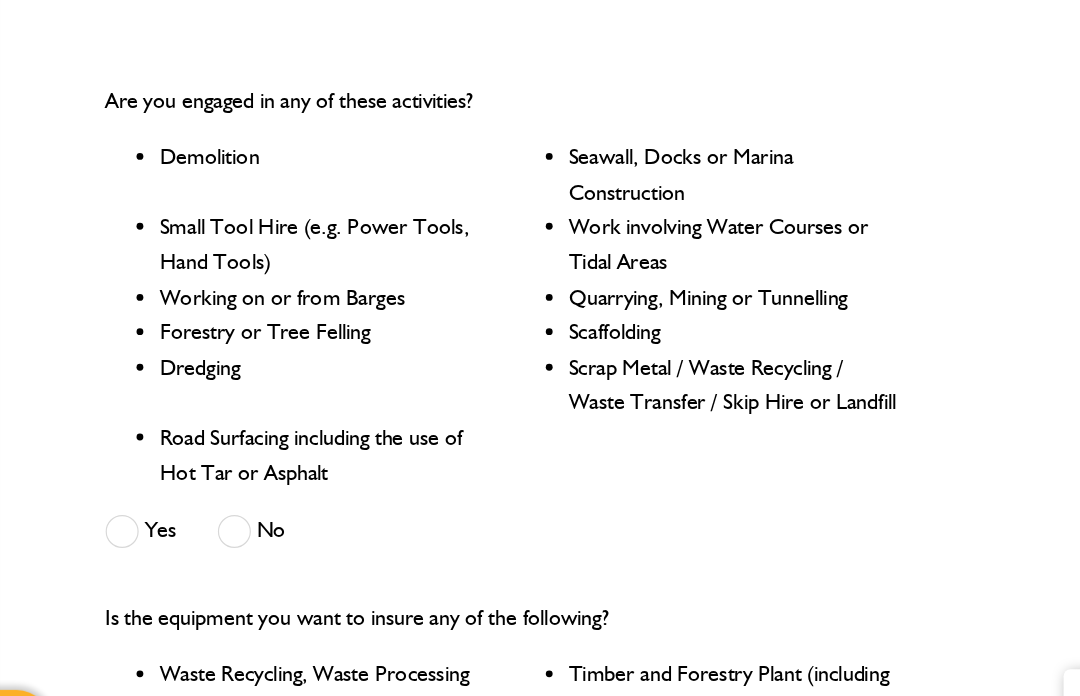 click at bounding box center [189, 525] 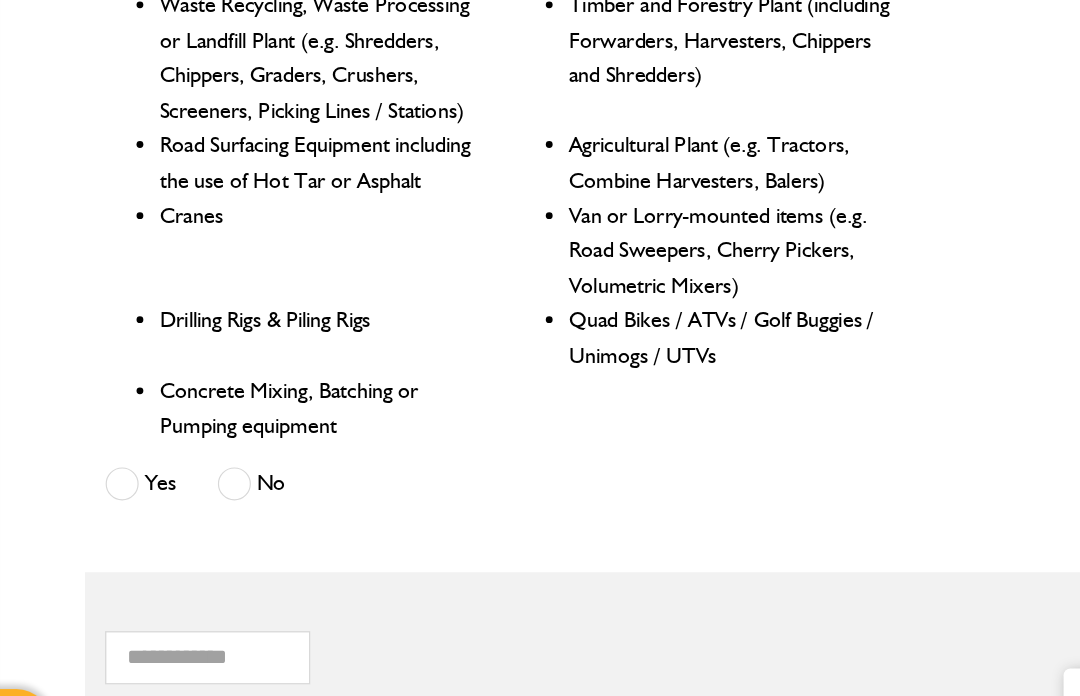 scroll, scrollTop: 933, scrollLeft: 0, axis: vertical 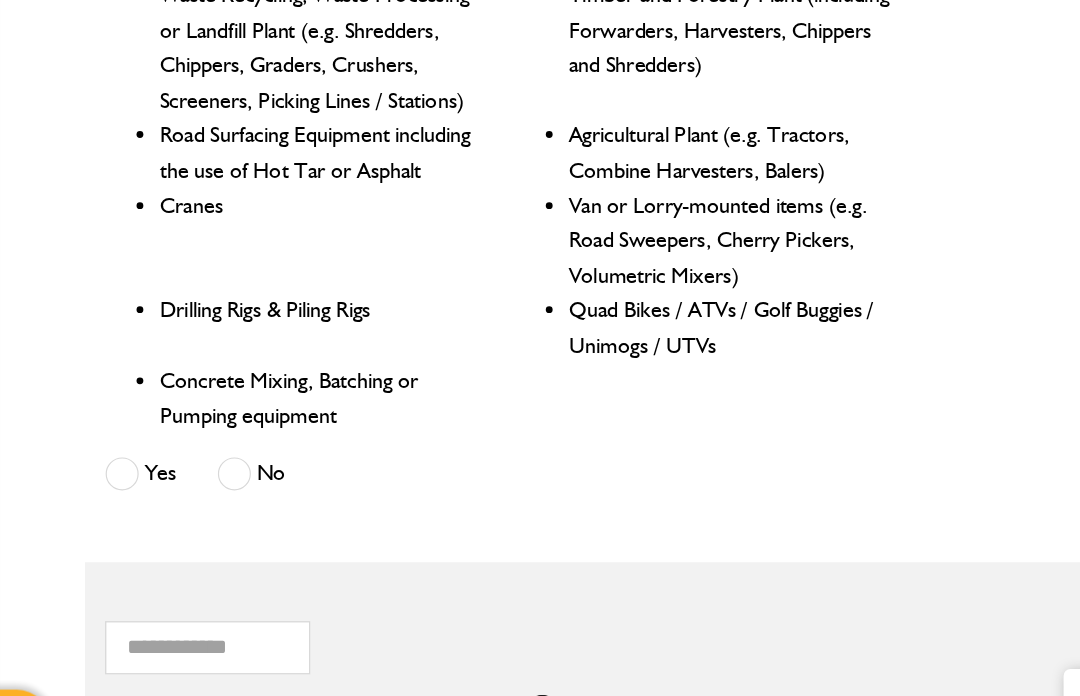 click at bounding box center [189, 483] 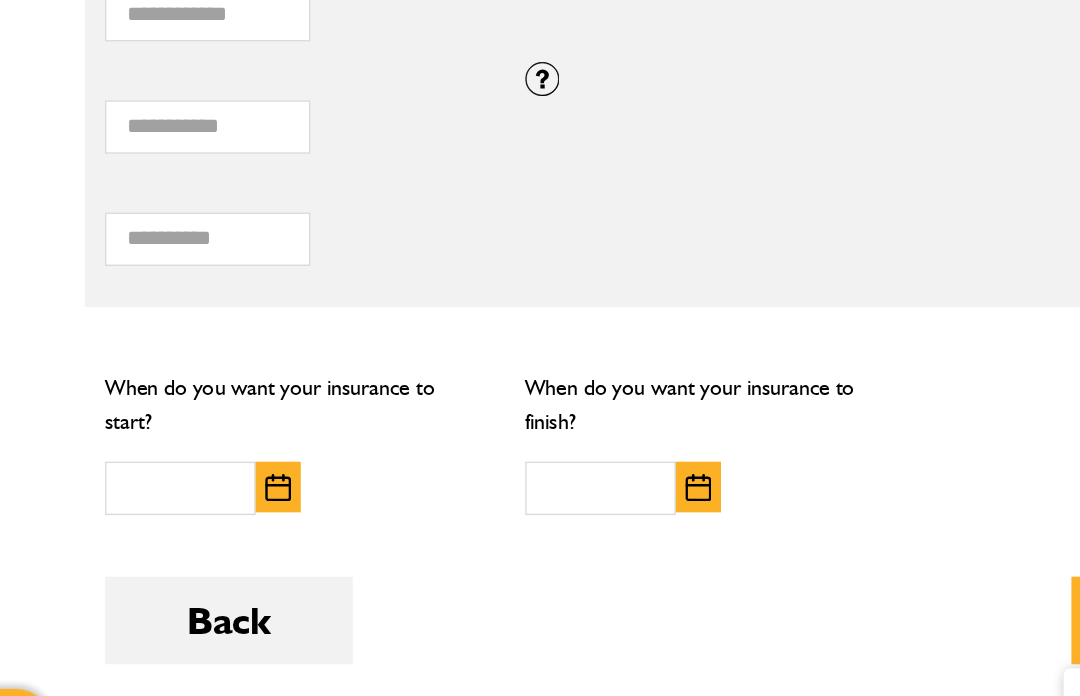 scroll, scrollTop: 1397, scrollLeft: 0, axis: vertical 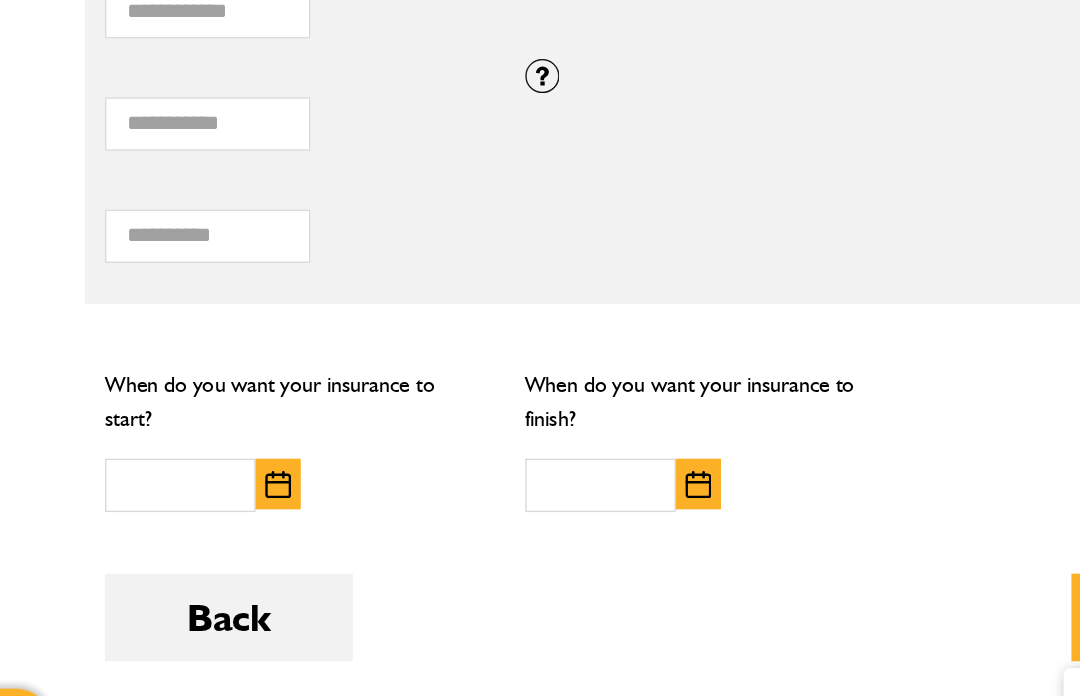 click at bounding box center [221, 492] 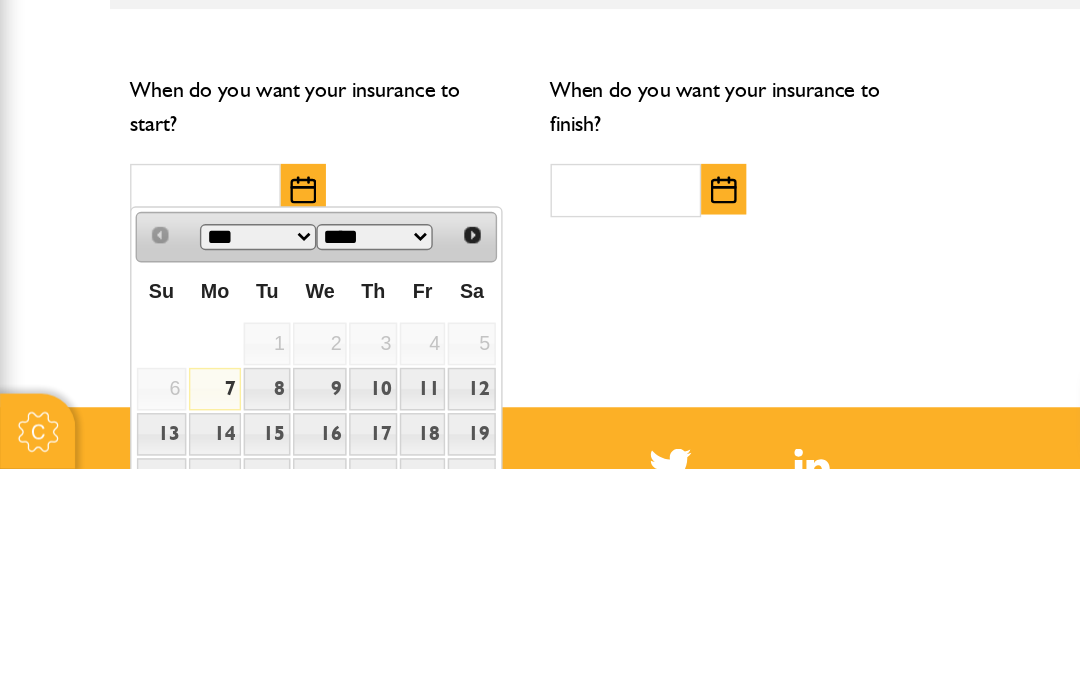click on "Fr" at bounding box center (118, 566) 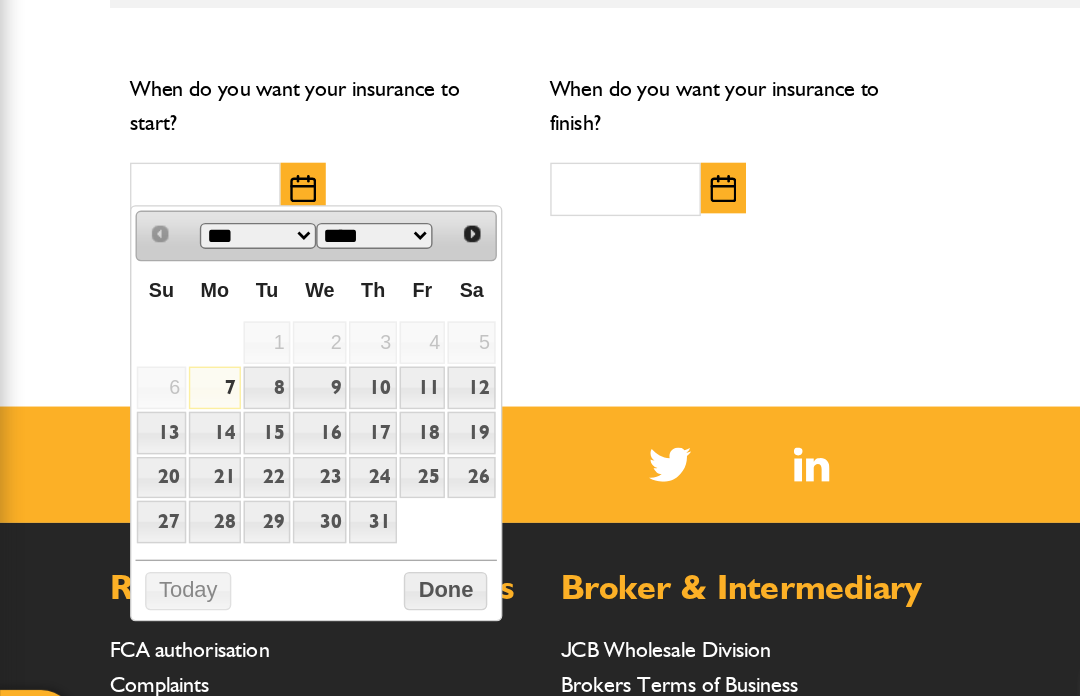 click on "11" at bounding box center [157, 420] 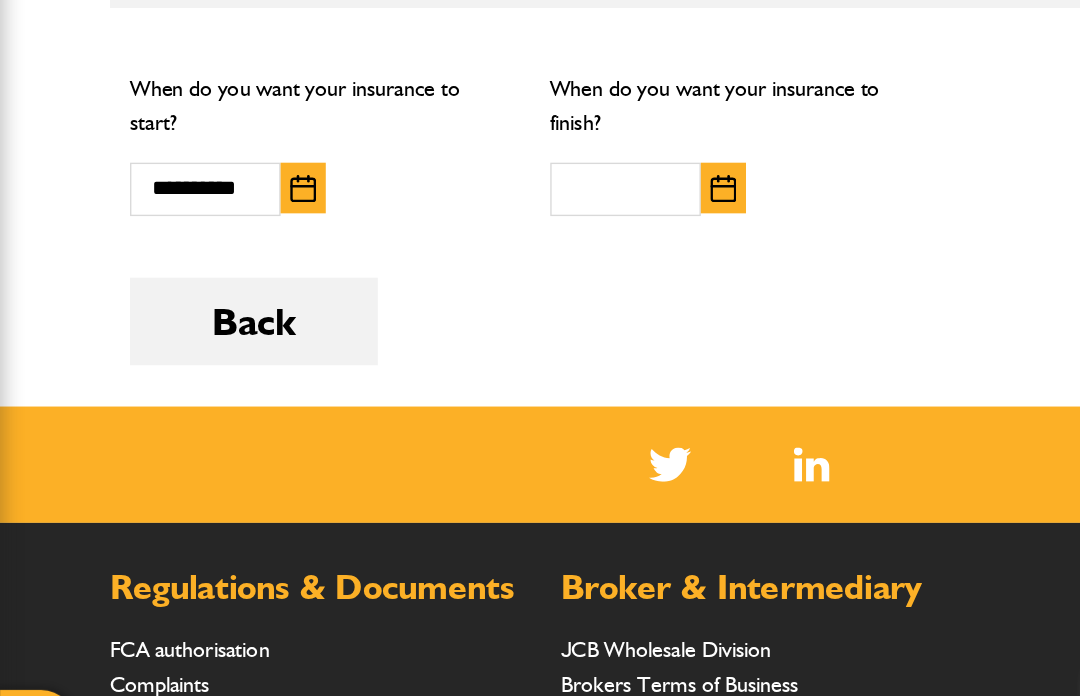 click at bounding box center (528, 275) 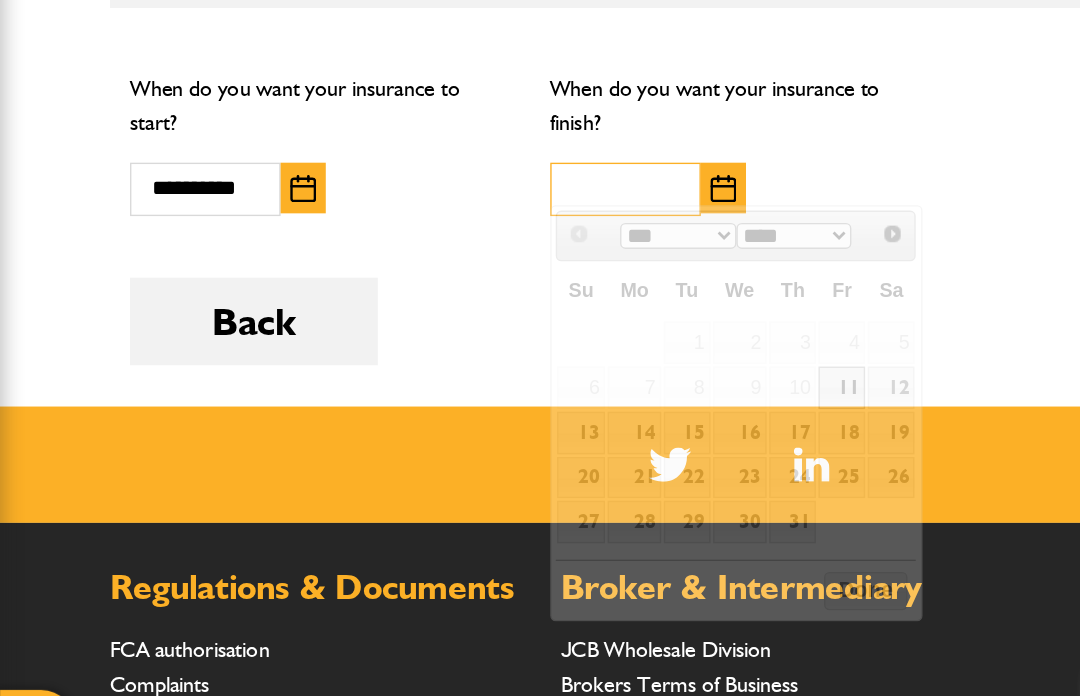 scroll, scrollTop: 1613, scrollLeft: 0, axis: vertical 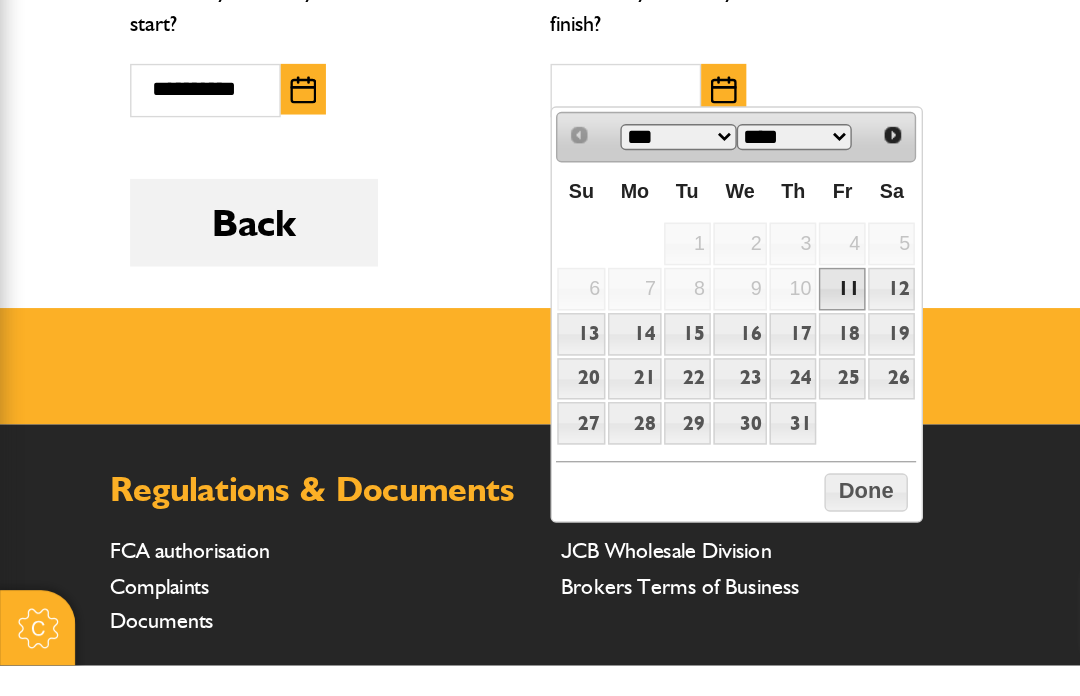 click on "11" at bounding box center (615, 421) 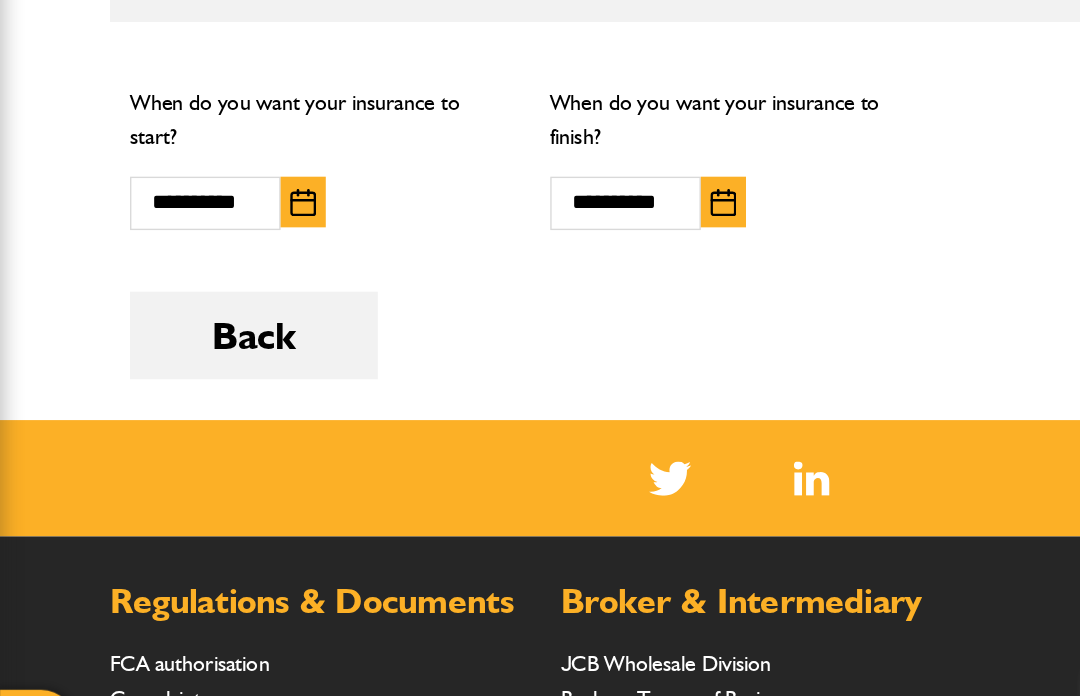 scroll, scrollTop: 1605, scrollLeft: 0, axis: vertical 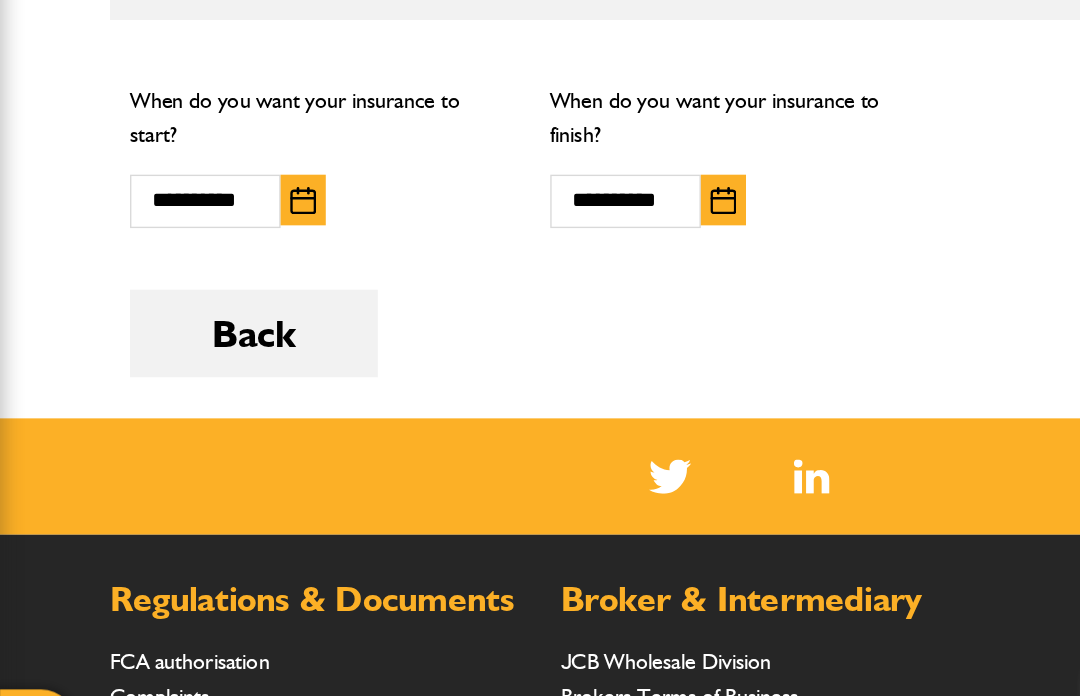 click on "Back" at bounding box center (185, 381) 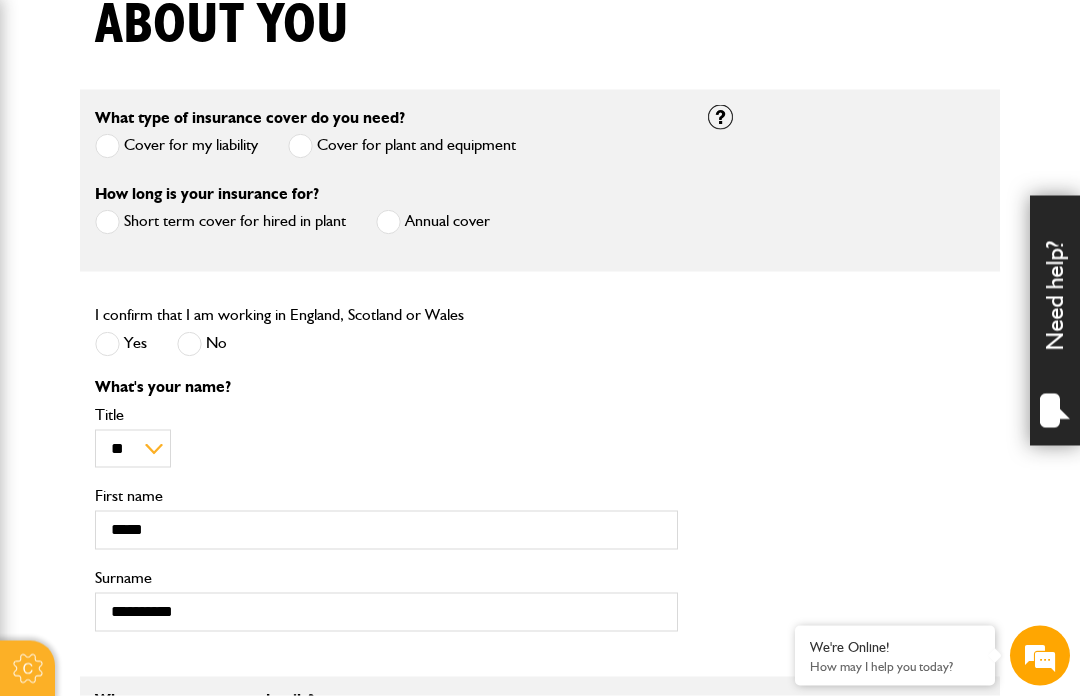 scroll, scrollTop: 530, scrollLeft: 0, axis: vertical 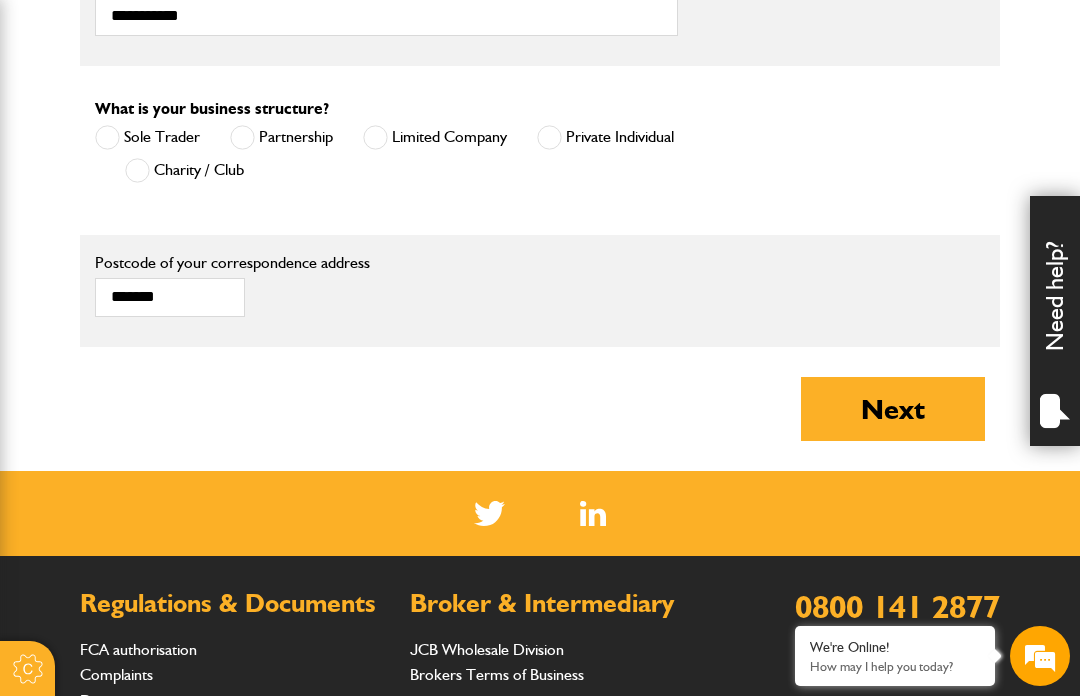 click on "Next" at bounding box center [893, 409] 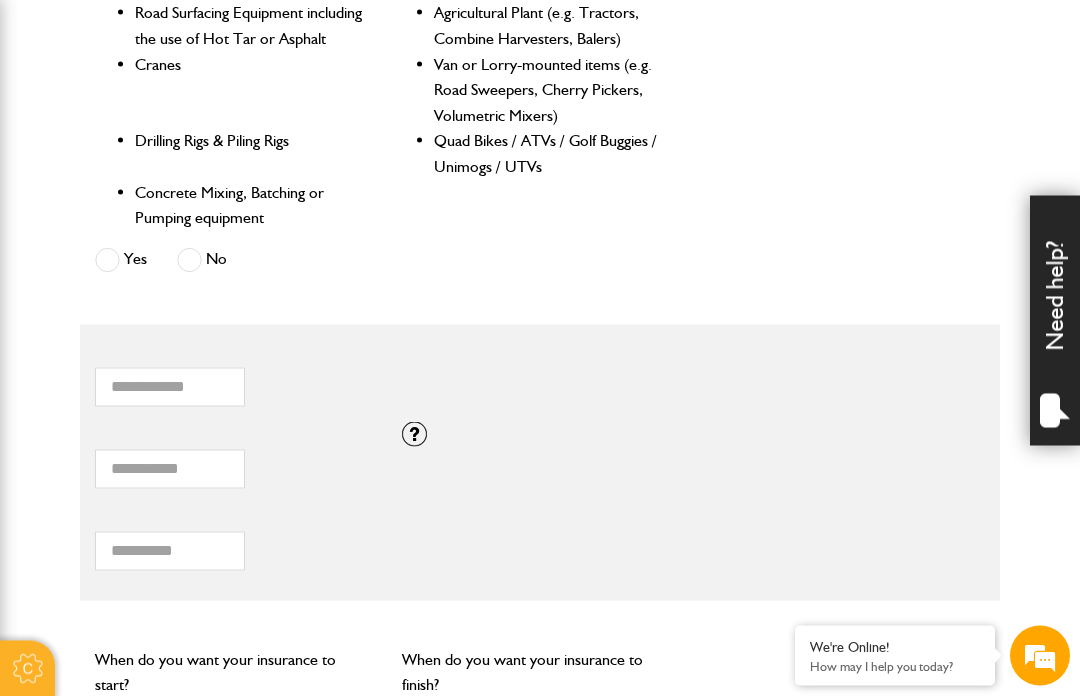 scroll, scrollTop: 1157, scrollLeft: 0, axis: vertical 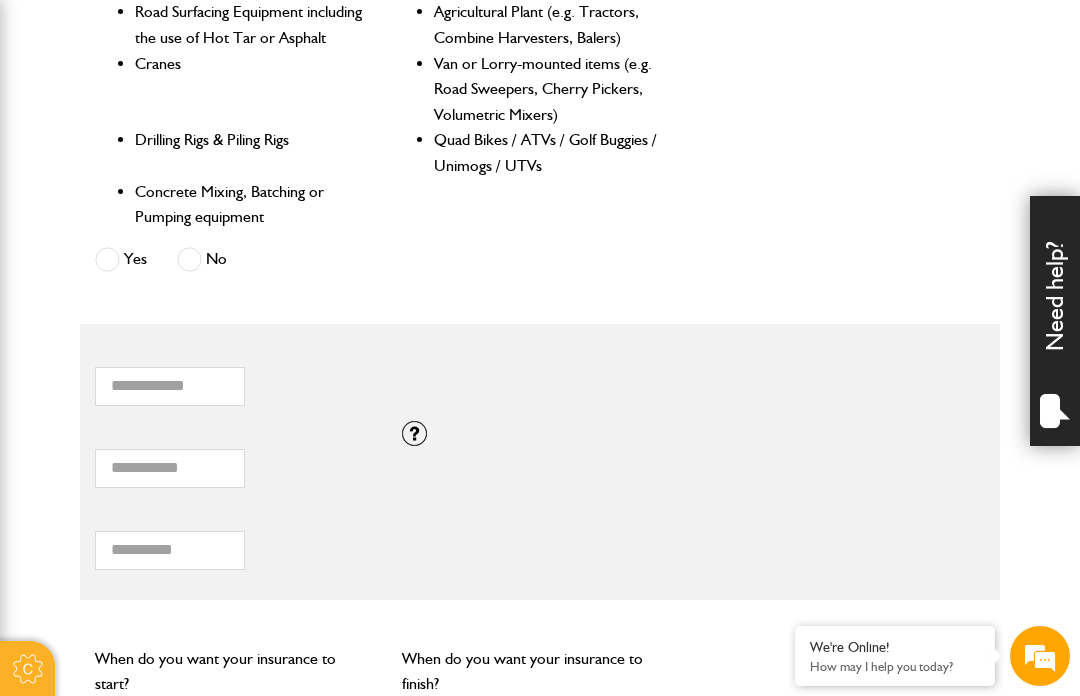 click at bounding box center [189, 259] 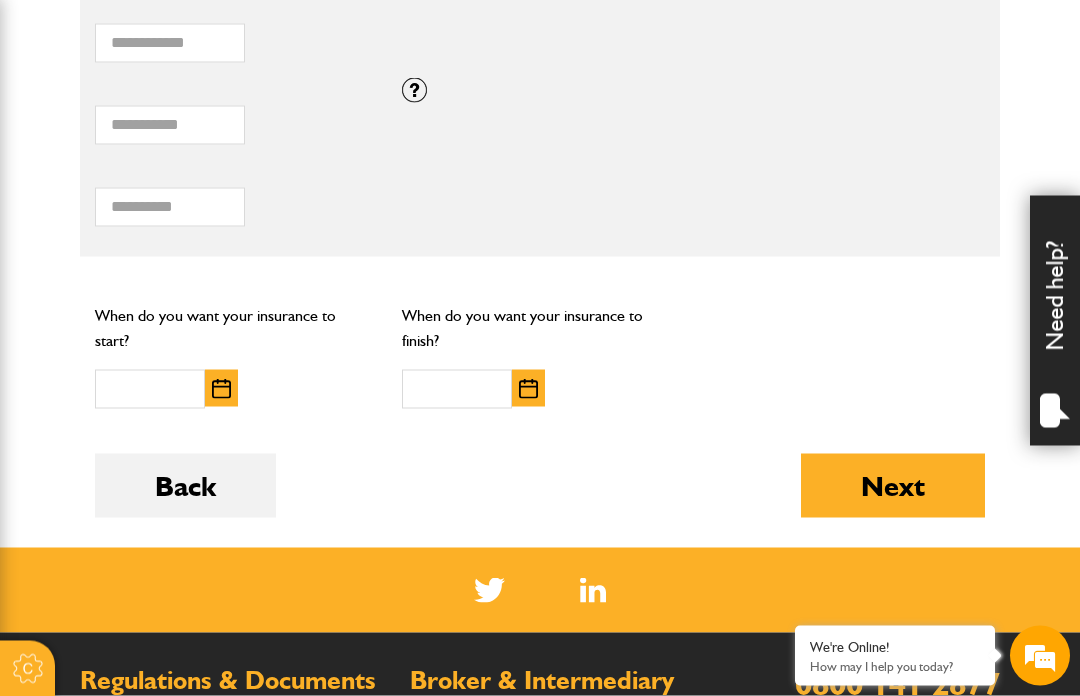 scroll, scrollTop: 1510, scrollLeft: 0, axis: vertical 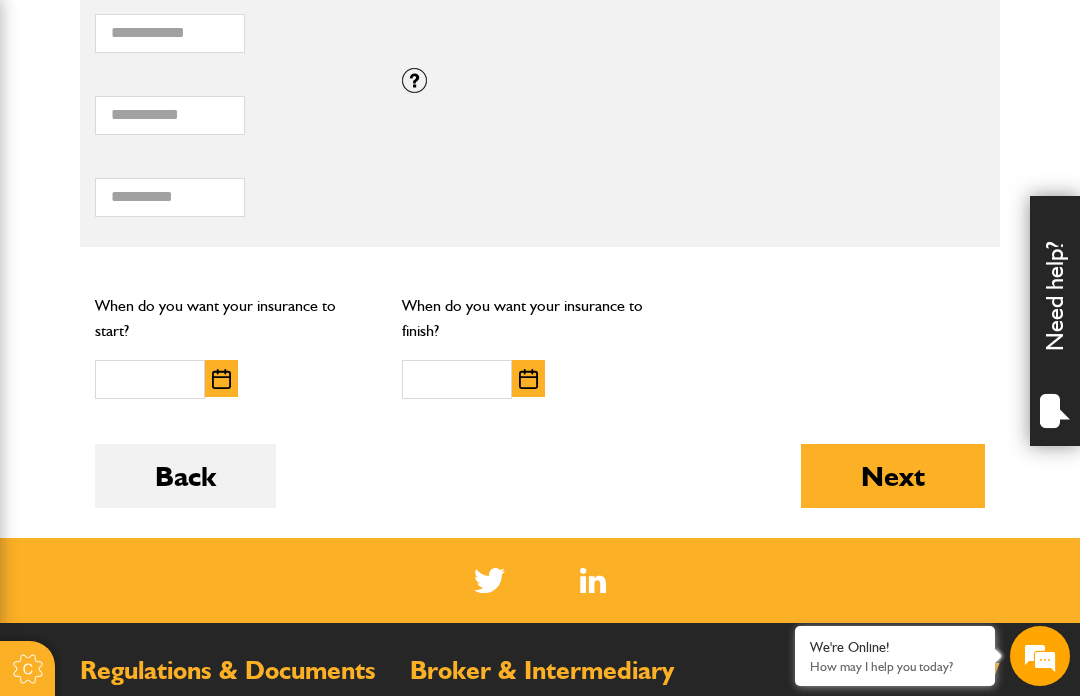 click on "Next" at bounding box center (893, 476) 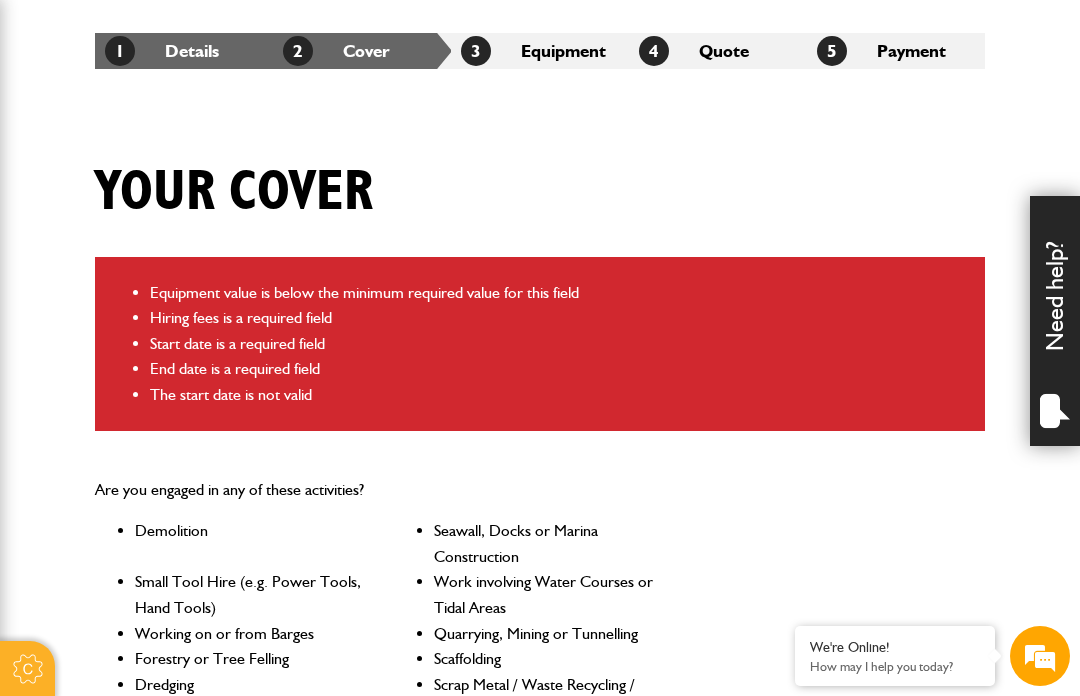 scroll, scrollTop: 364, scrollLeft: 0, axis: vertical 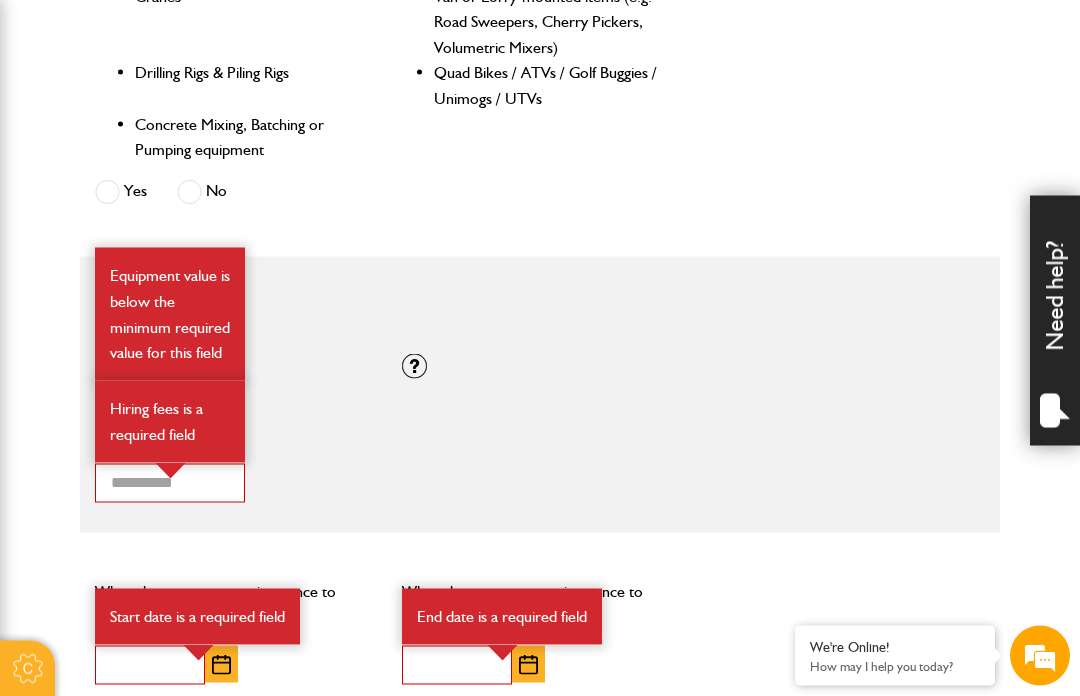click on "*
Total hiring fees
Hiring fees is a required field" at bounding box center [540, 477] 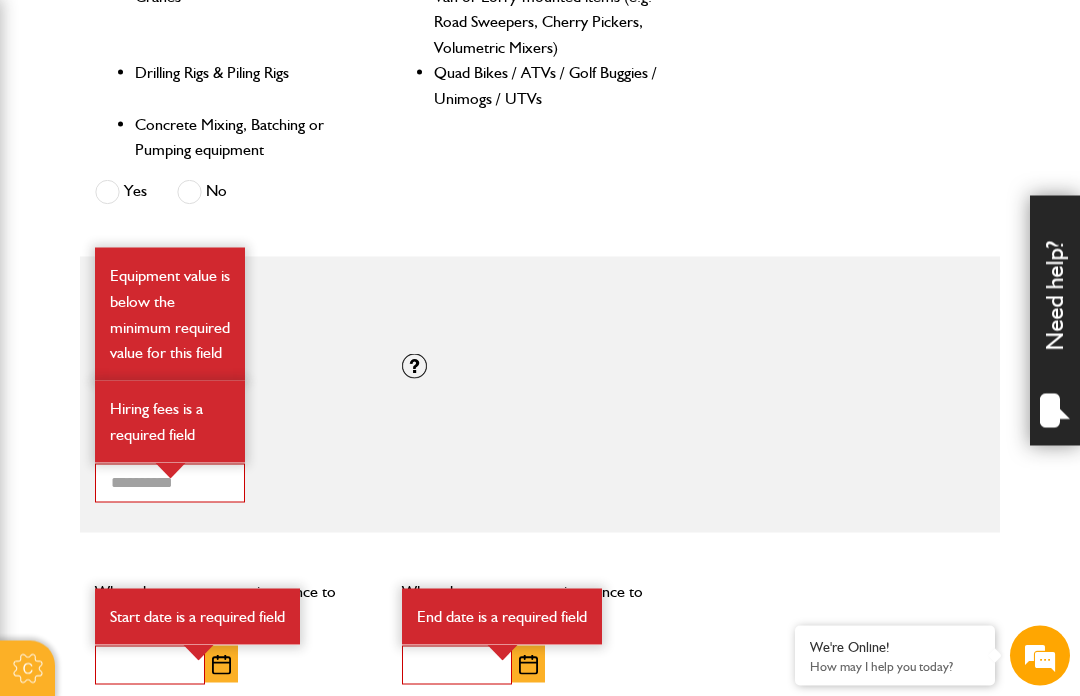 click on "*
Total combined value of equipment ([CURRENCY])
Equipment value is below the minimum required value for this field
If you need cover for equipment valued above [CURRENCY], please call [COMPANY] on [PHONE]." at bounding box center [540, 395] 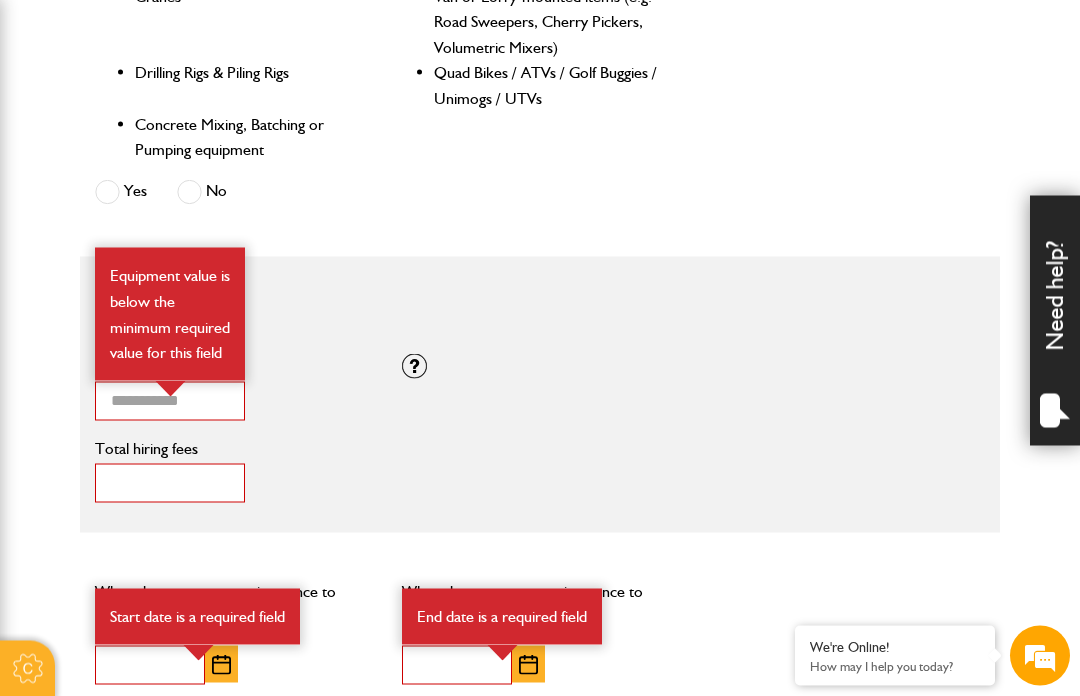 click on "*" at bounding box center (170, 483) 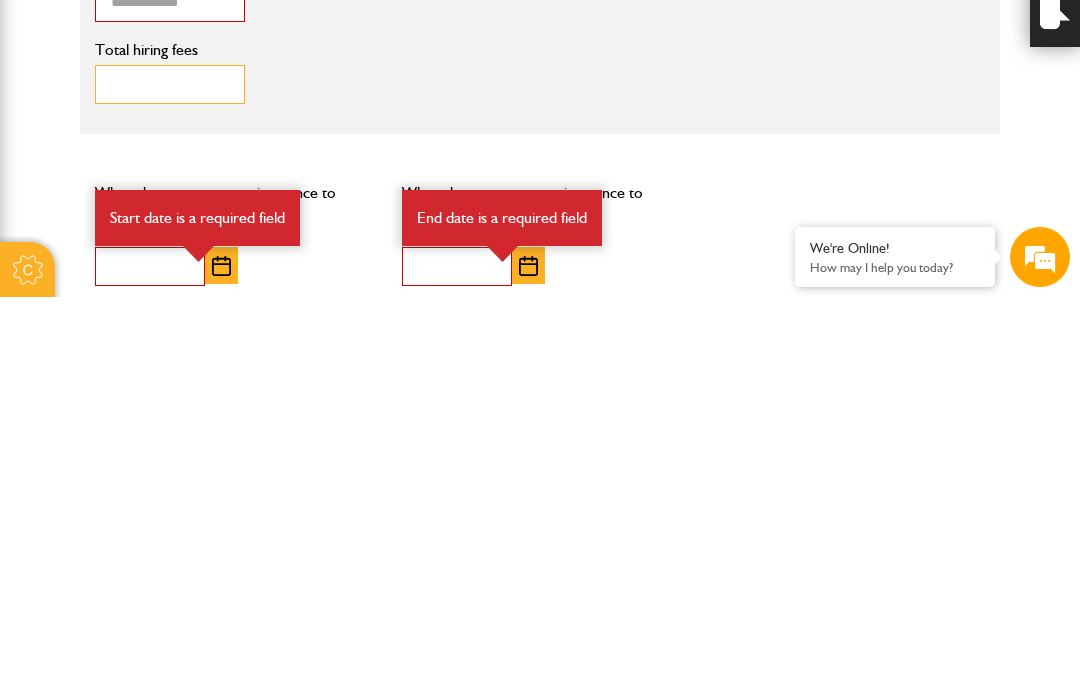 scroll, scrollTop: 1441, scrollLeft: 0, axis: vertical 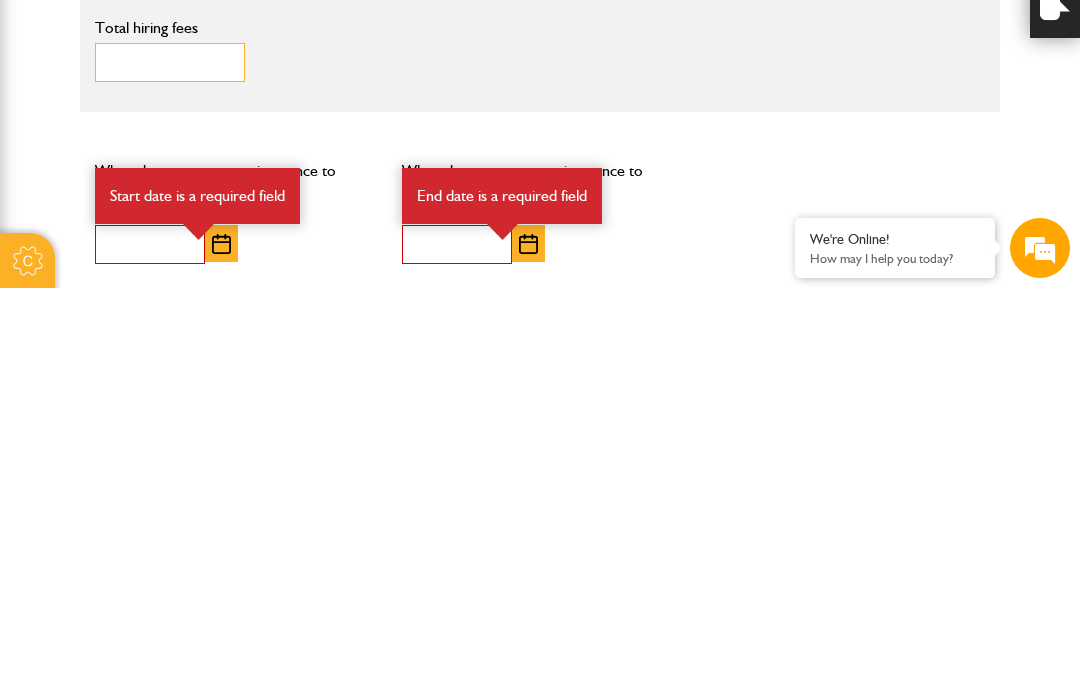 type 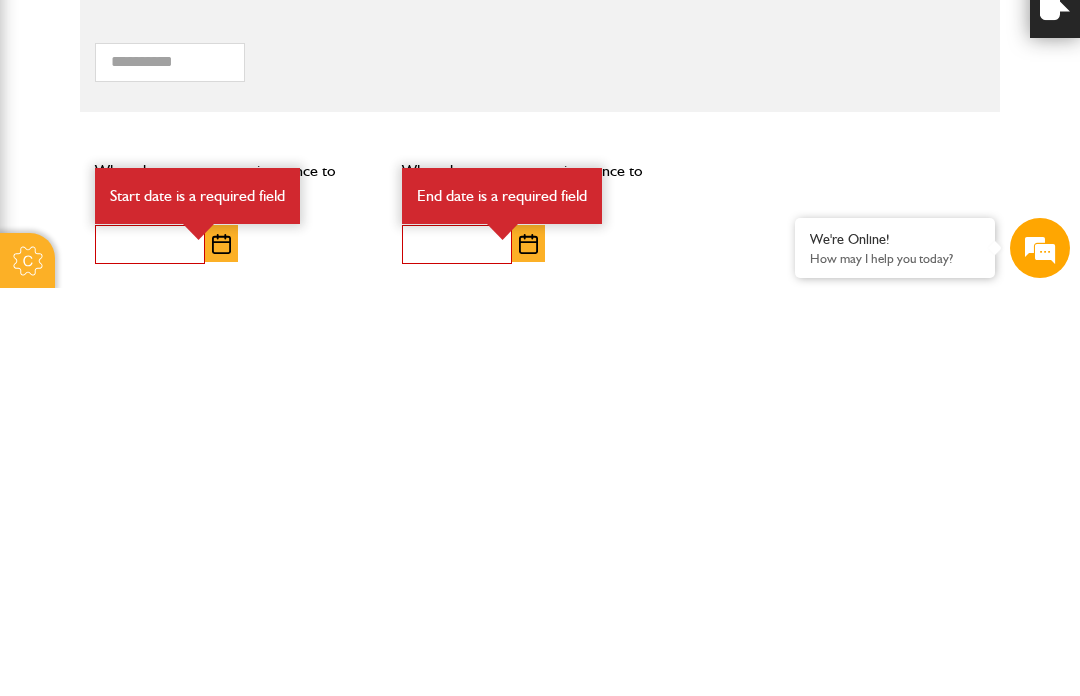 click at bounding box center (221, 652) 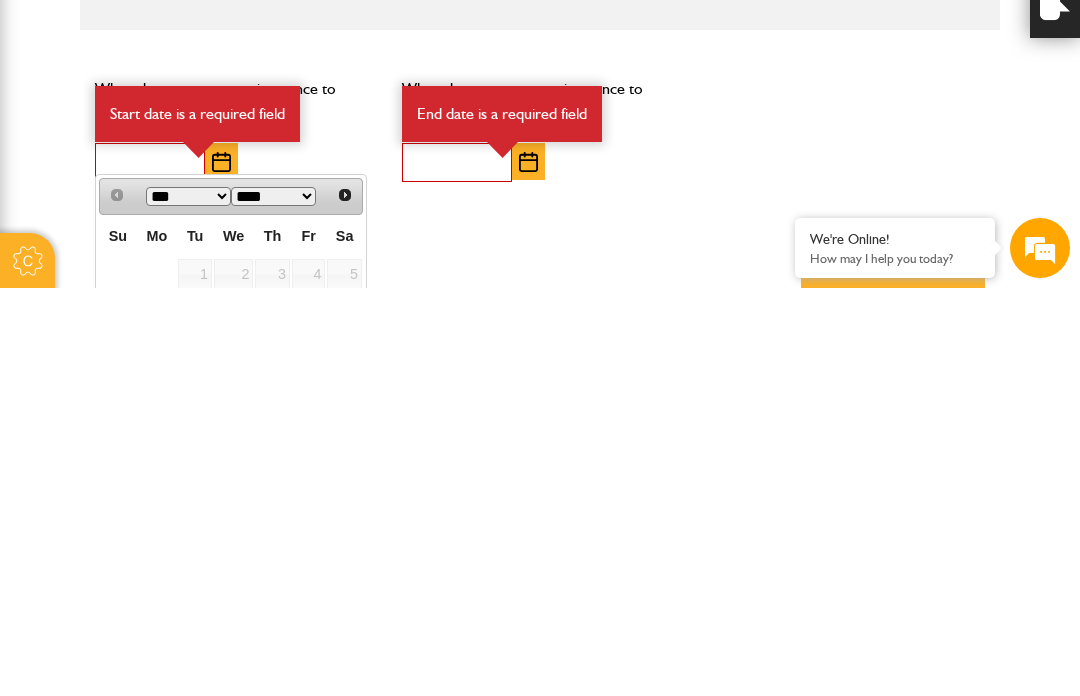 scroll, scrollTop: 1532, scrollLeft: 0, axis: vertical 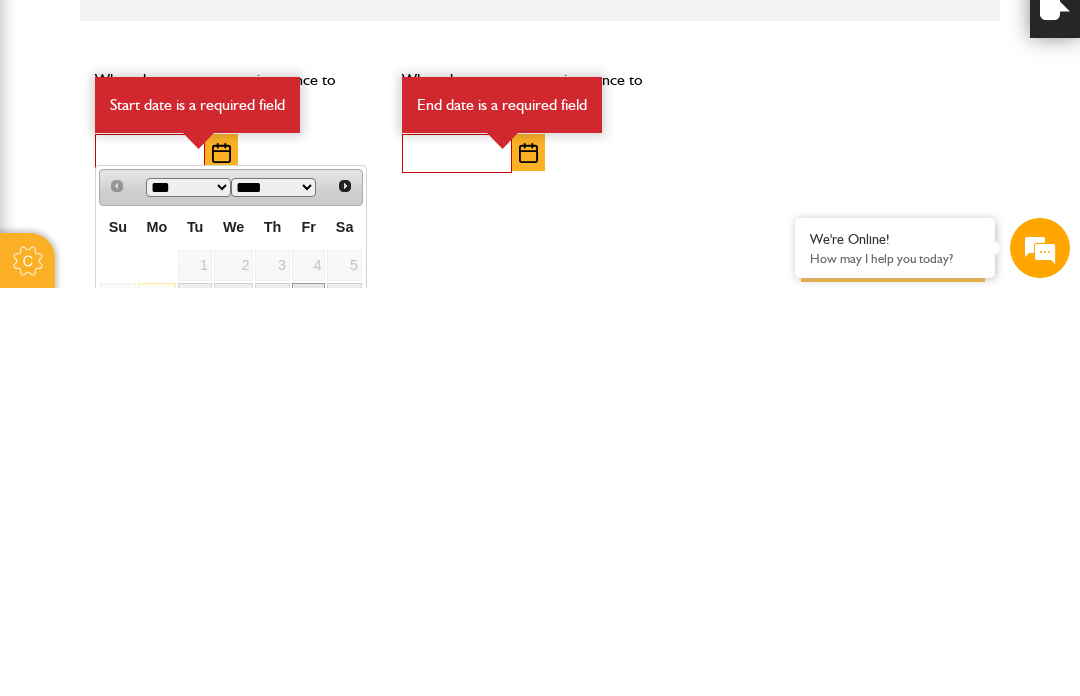 click on "11" at bounding box center [309, 706] 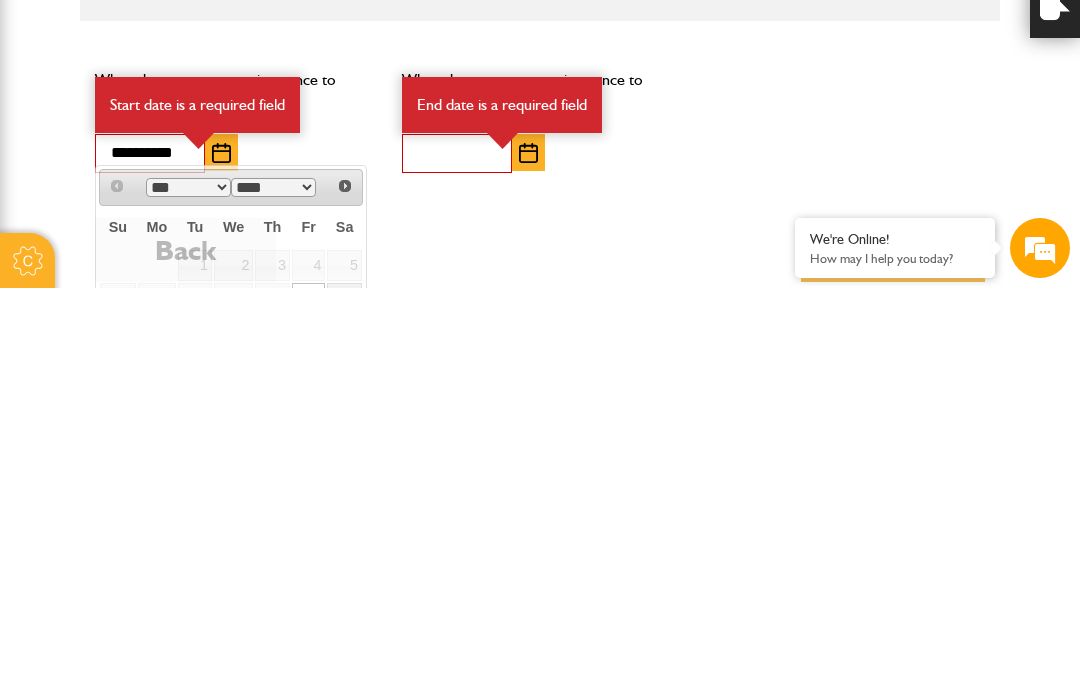scroll, scrollTop: 1941, scrollLeft: 0, axis: vertical 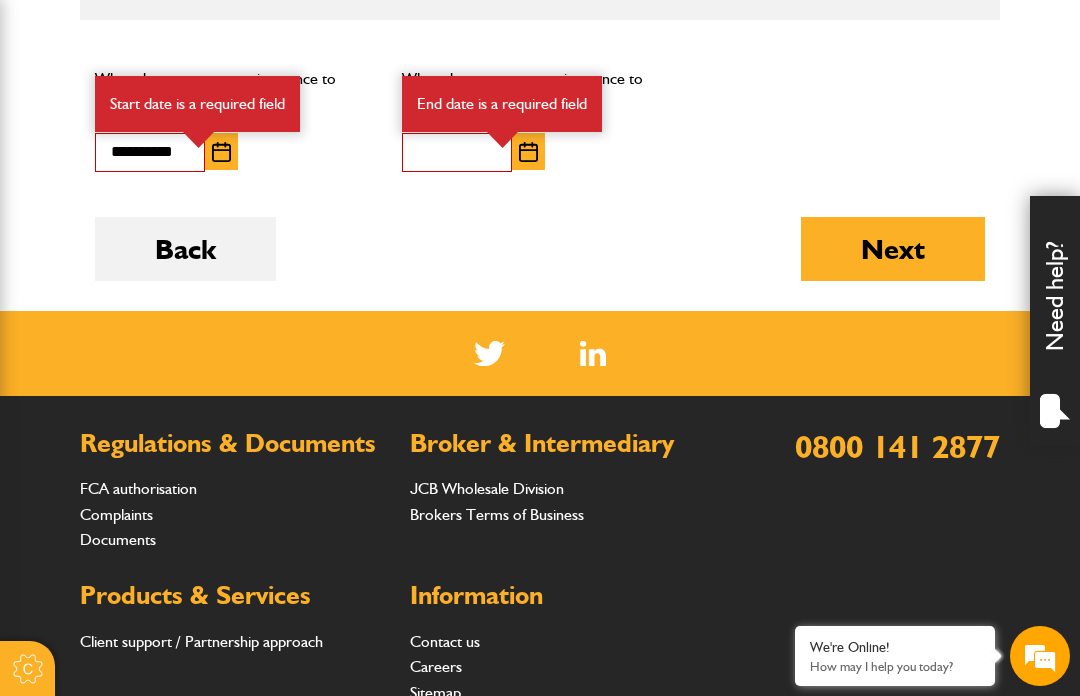 click at bounding box center (528, 152) 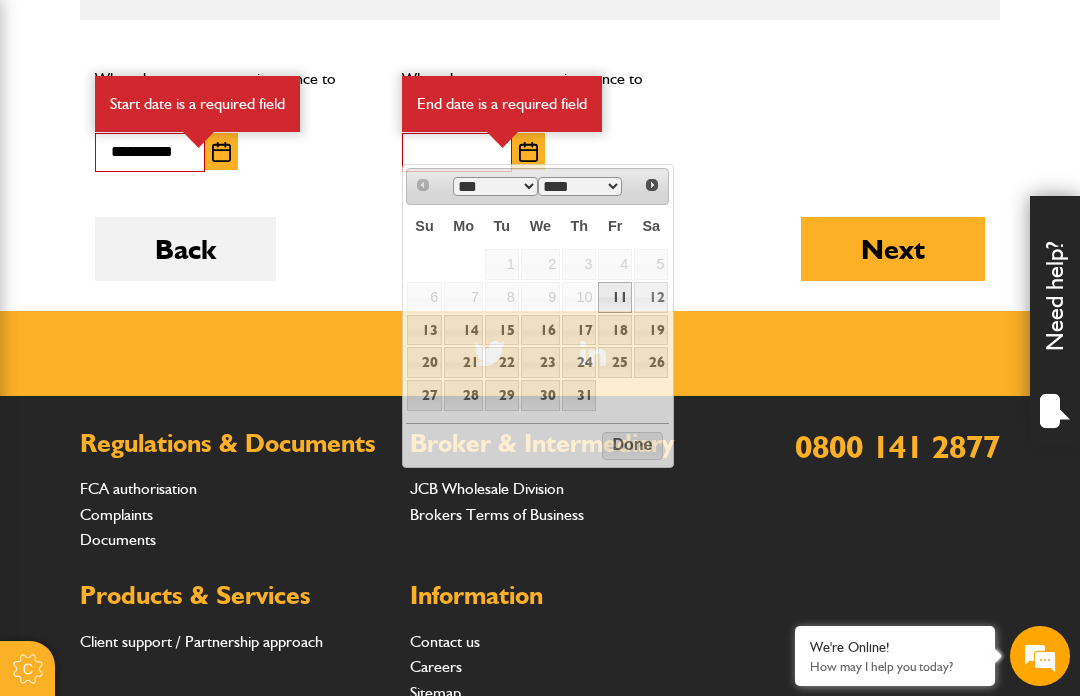 scroll, scrollTop: 1940, scrollLeft: 0, axis: vertical 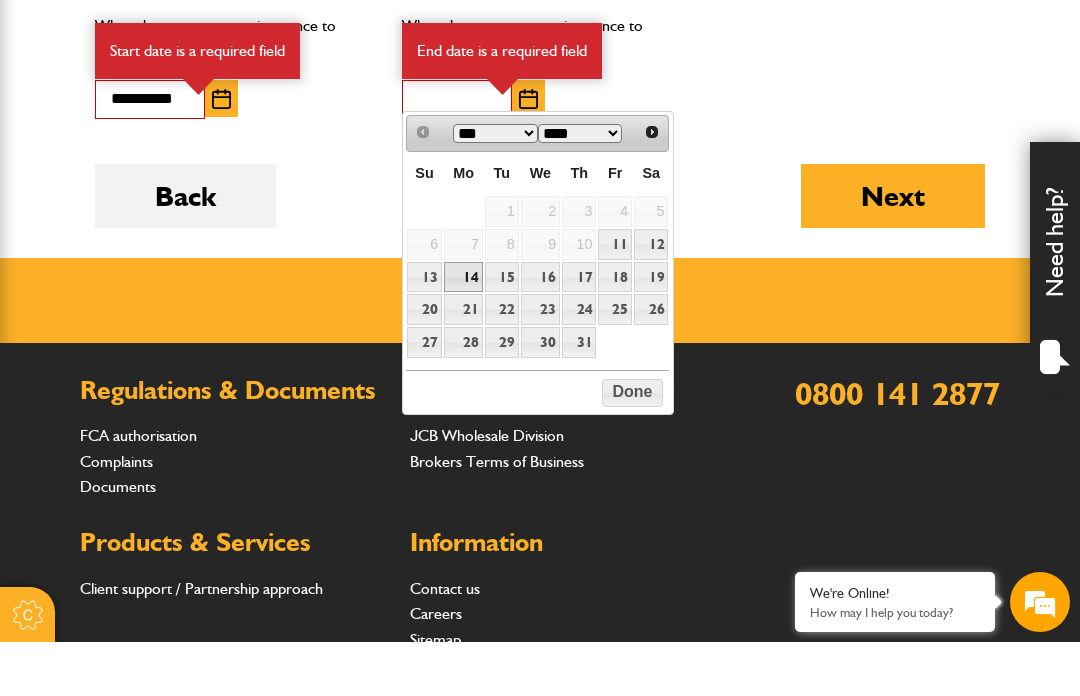 click on "14" at bounding box center (463, 331) 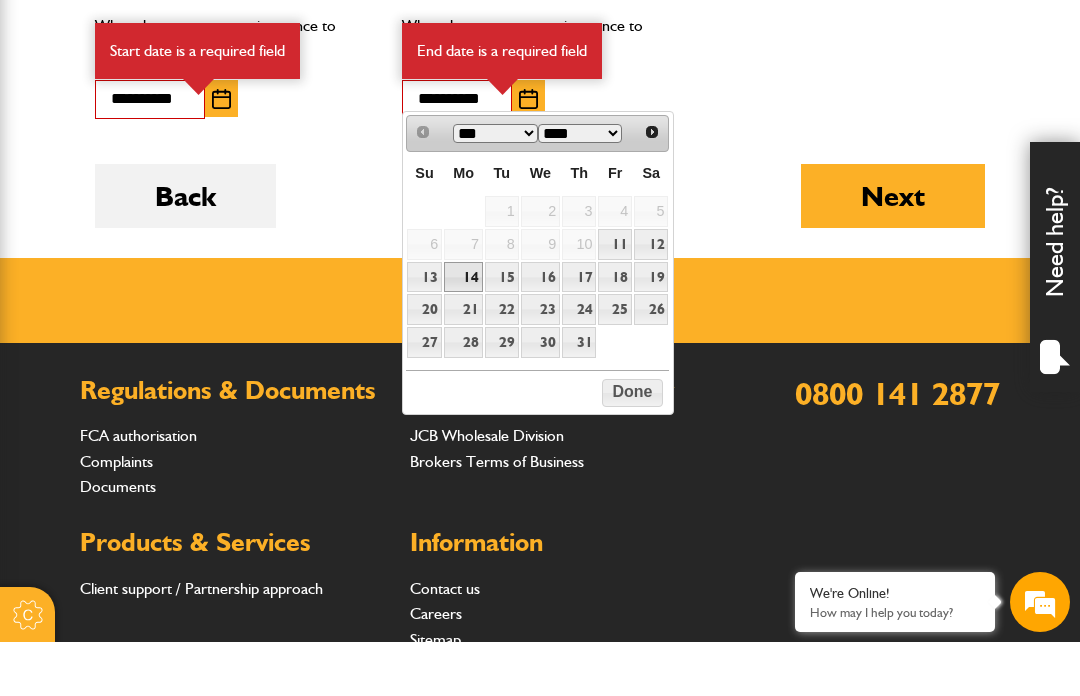 scroll, scrollTop: 1995, scrollLeft: 0, axis: vertical 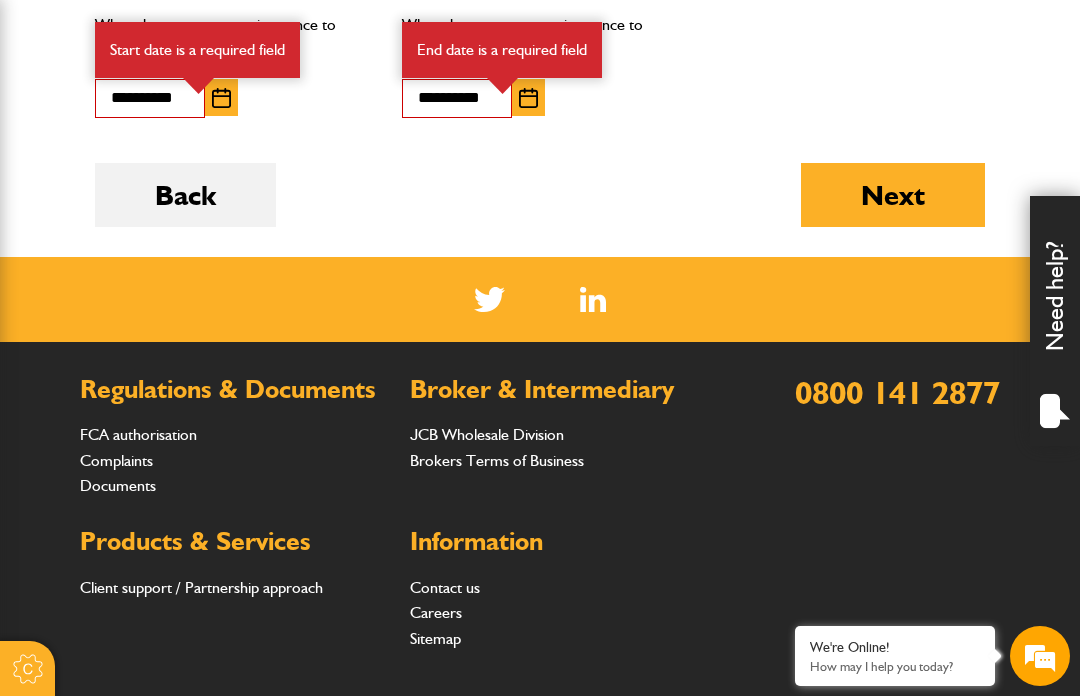 click on "Next" at bounding box center [893, 195] 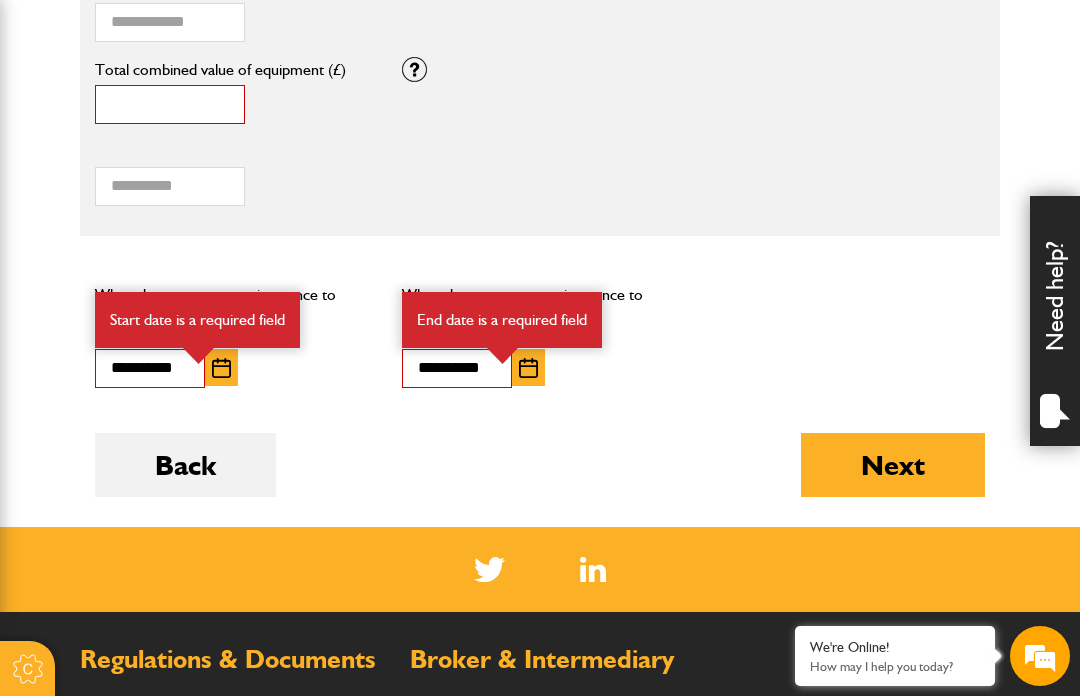 click on "*" at bounding box center [170, 104] 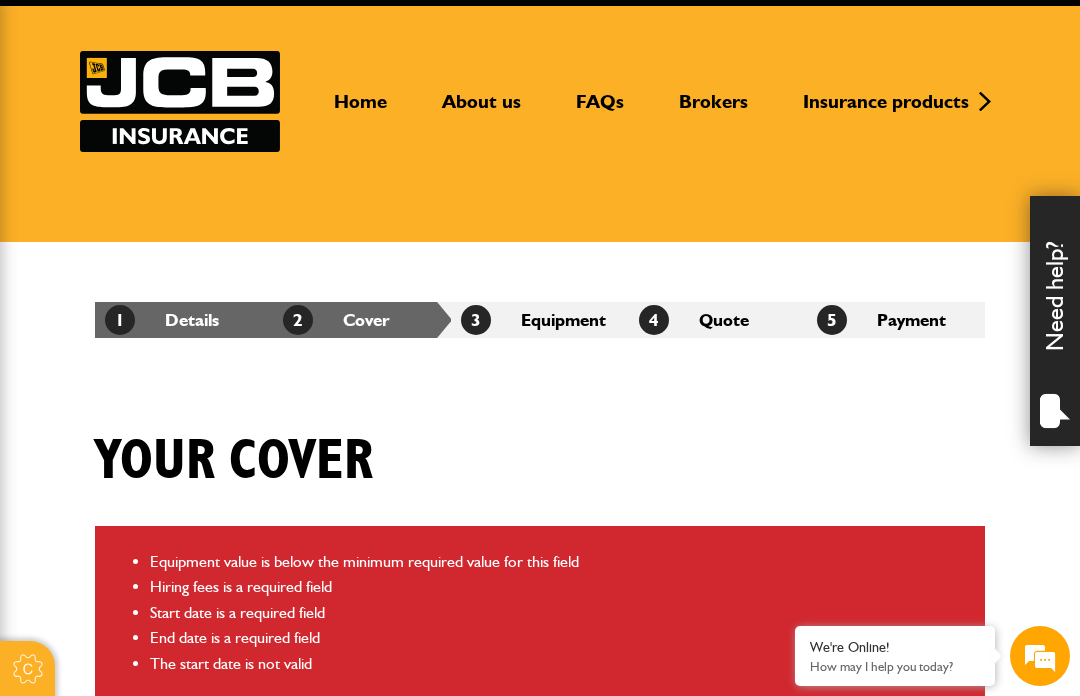 scroll, scrollTop: 0, scrollLeft: 0, axis: both 